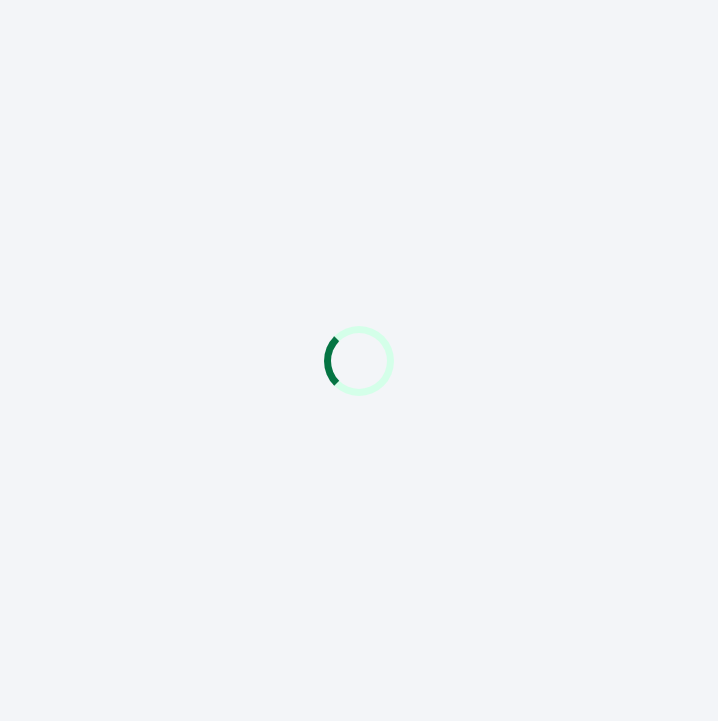 scroll, scrollTop: 0, scrollLeft: 0, axis: both 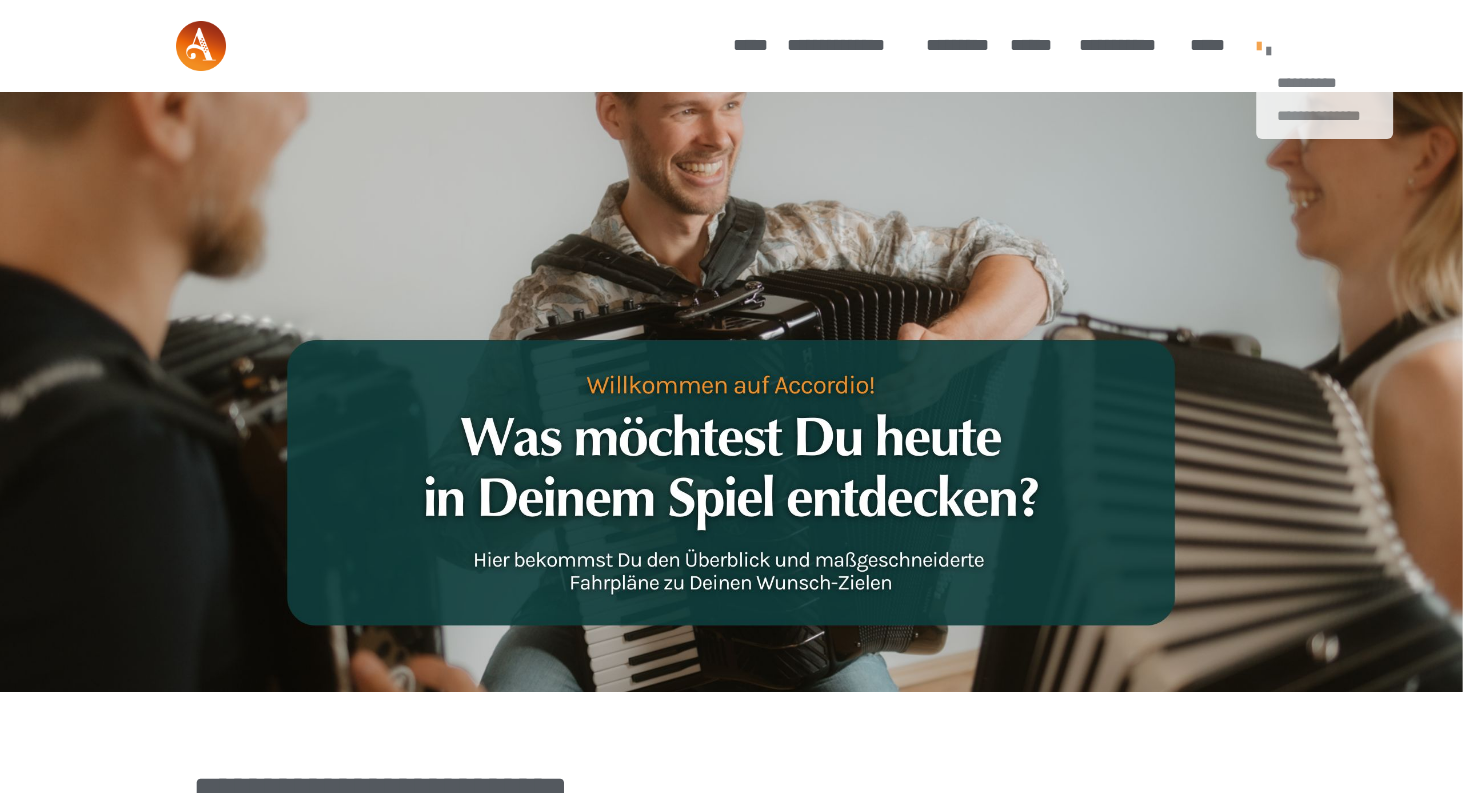 click on "**********" at bounding box center (1324, 116) 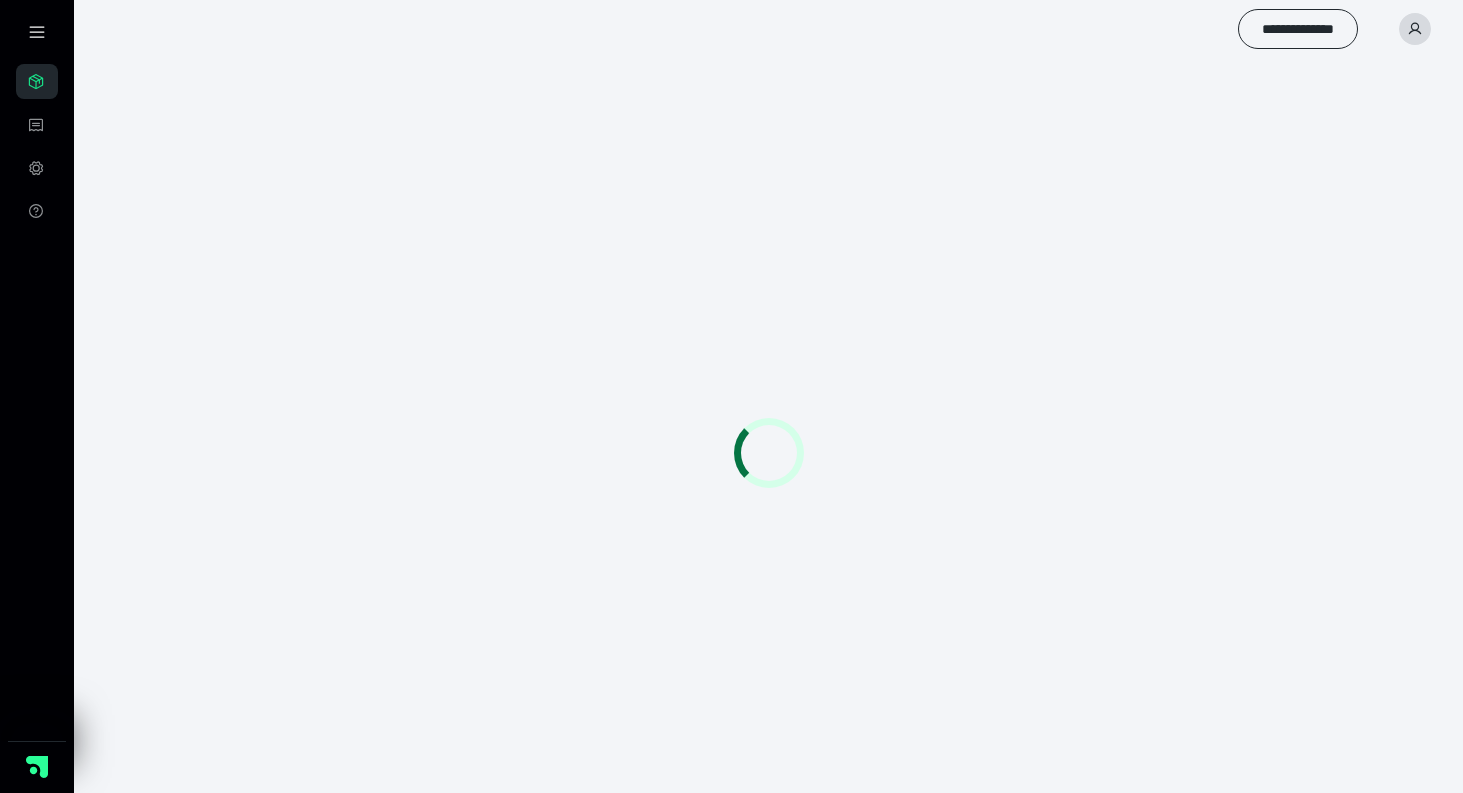 scroll, scrollTop: 0, scrollLeft: 0, axis: both 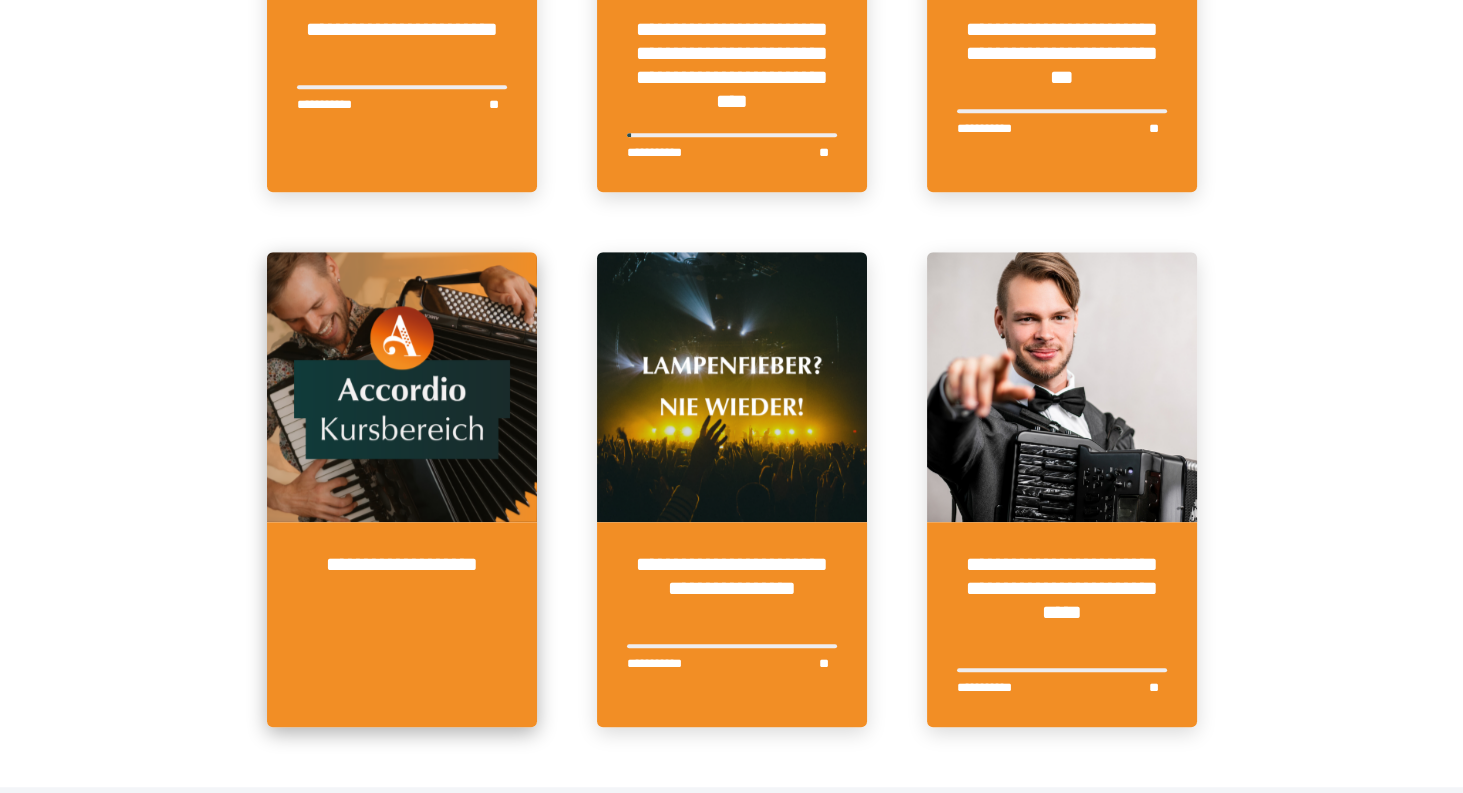click at bounding box center (402, 387) 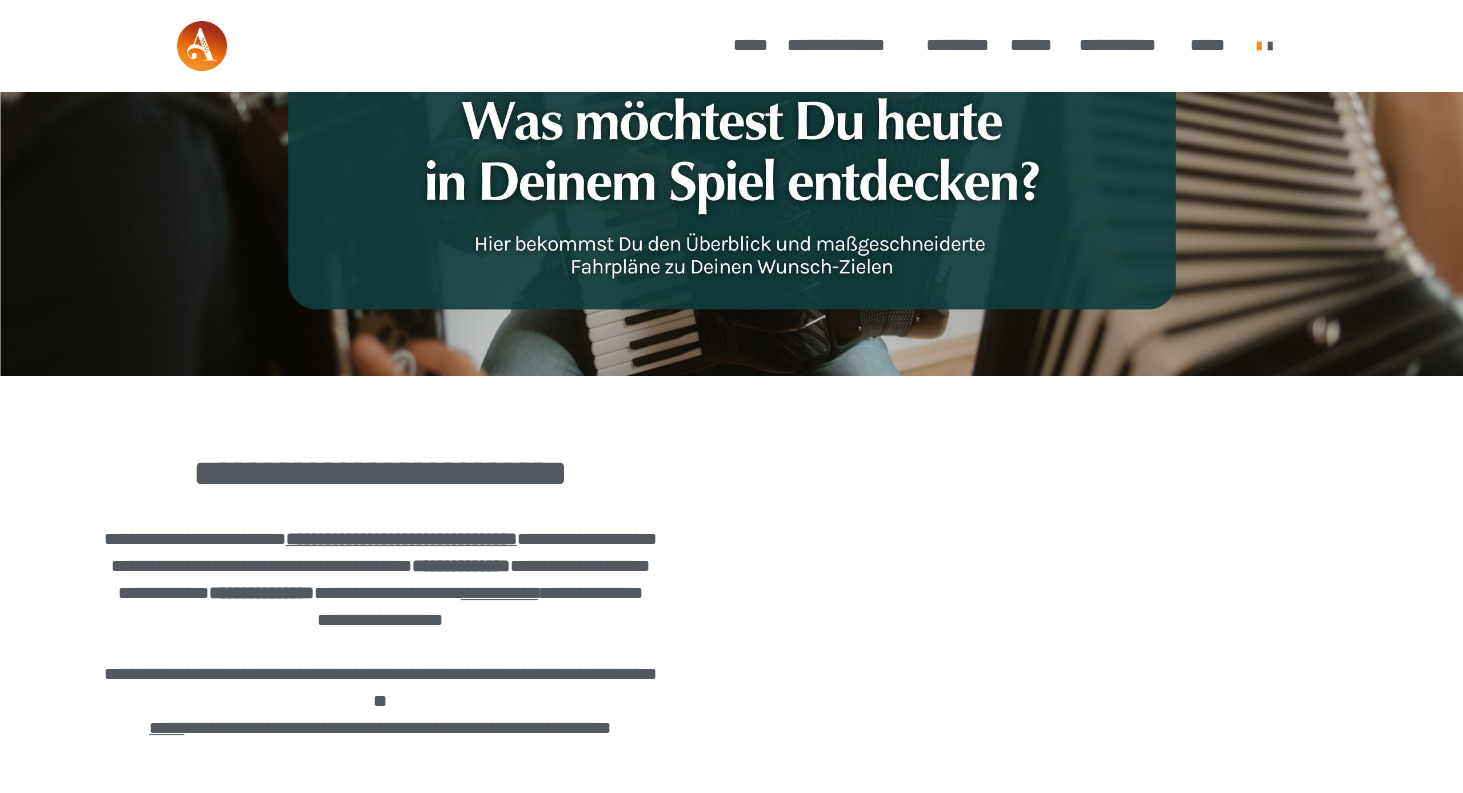 scroll, scrollTop: 0, scrollLeft: 0, axis: both 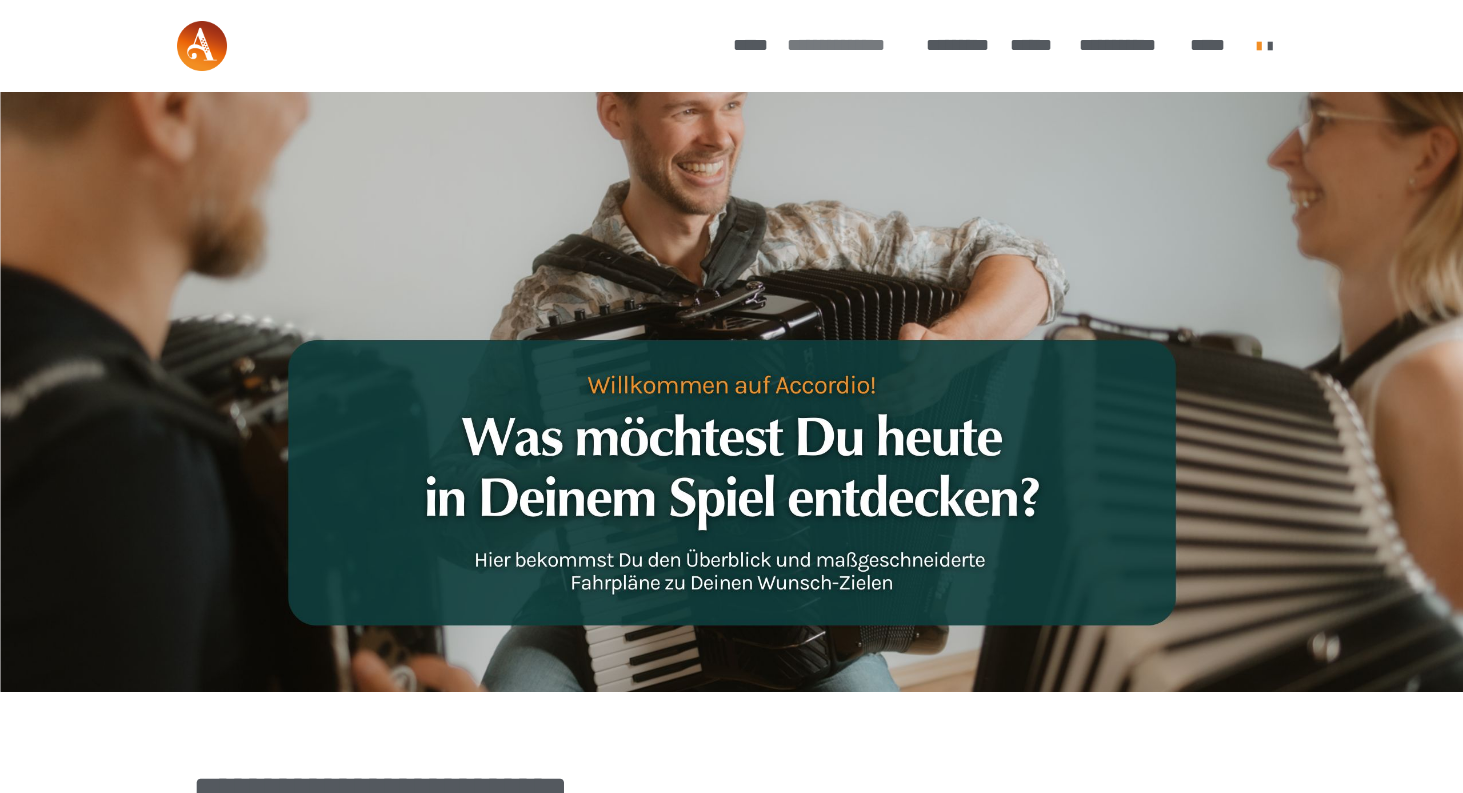 click on "**********" at bounding box center (846, 45) 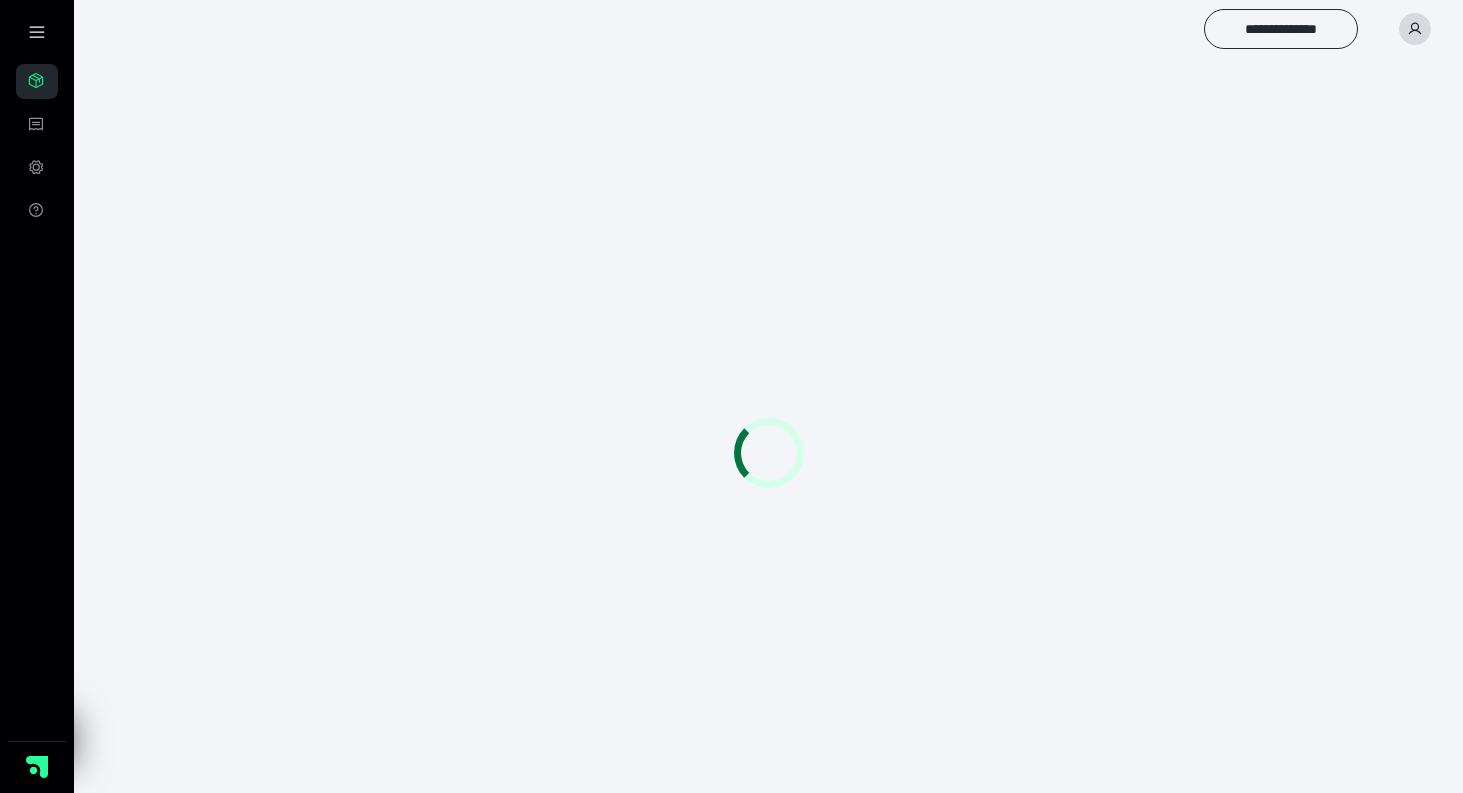 scroll, scrollTop: 0, scrollLeft: 0, axis: both 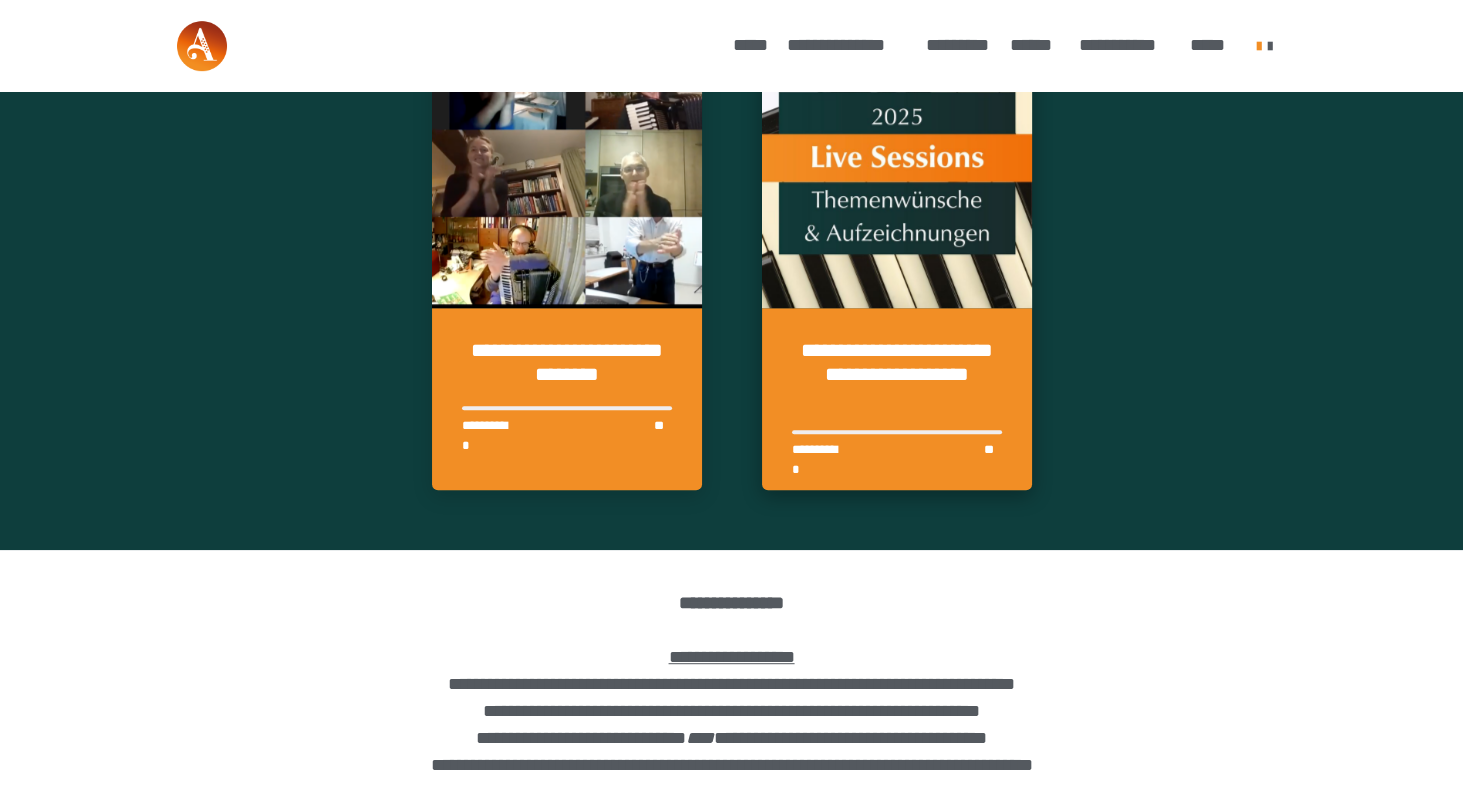 click at bounding box center (897, 173) 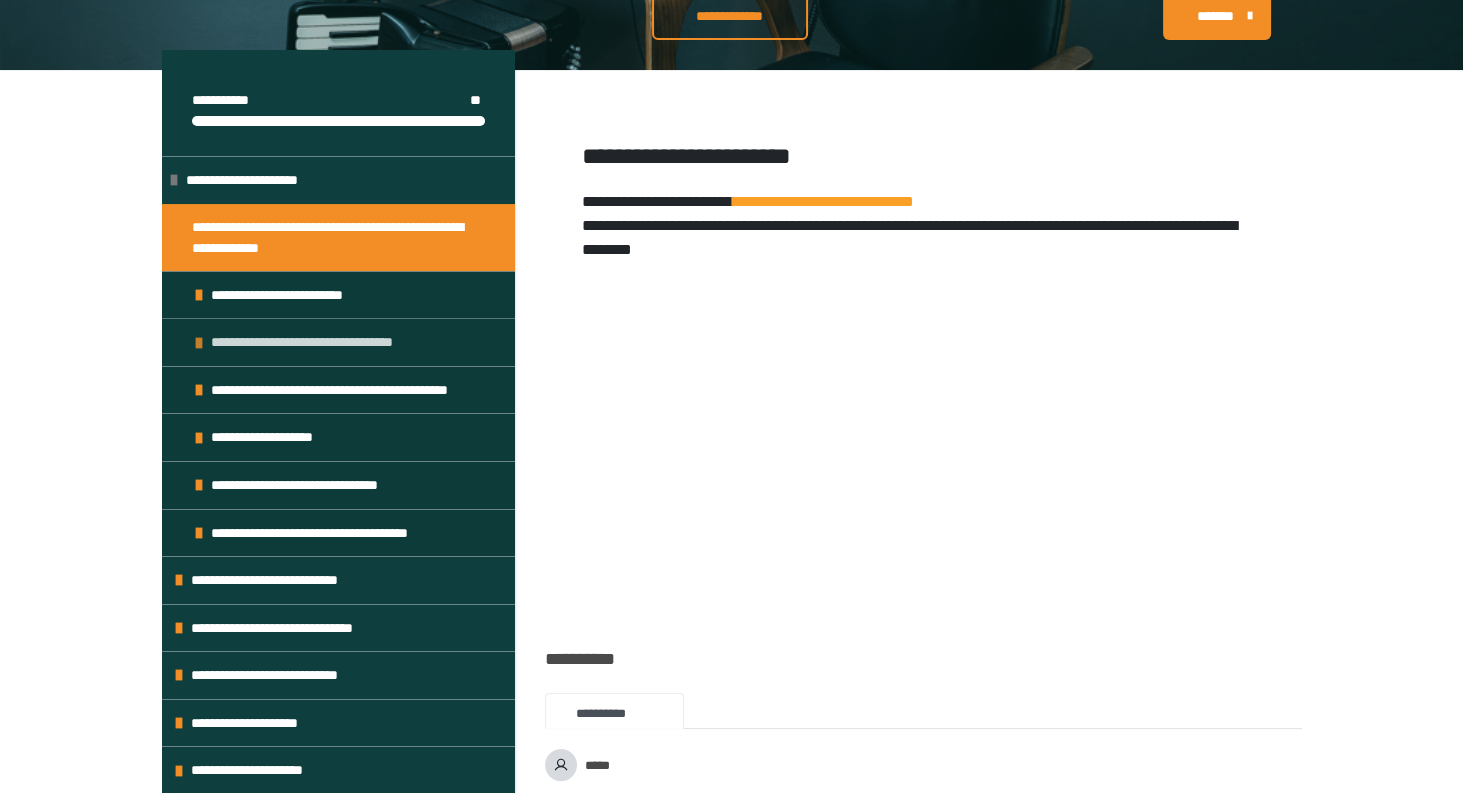 scroll, scrollTop: 414, scrollLeft: 0, axis: vertical 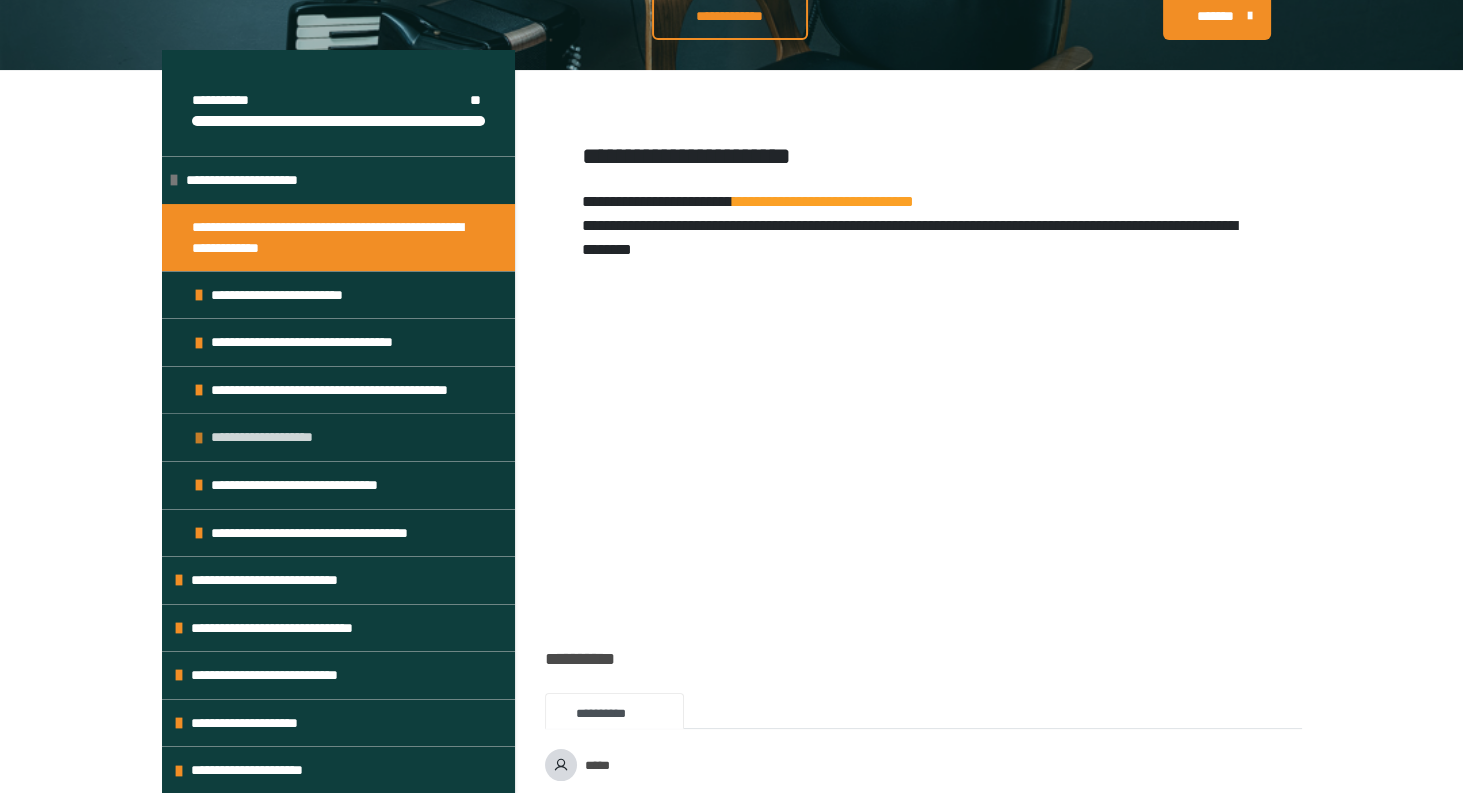 click at bounding box center (199, 438) 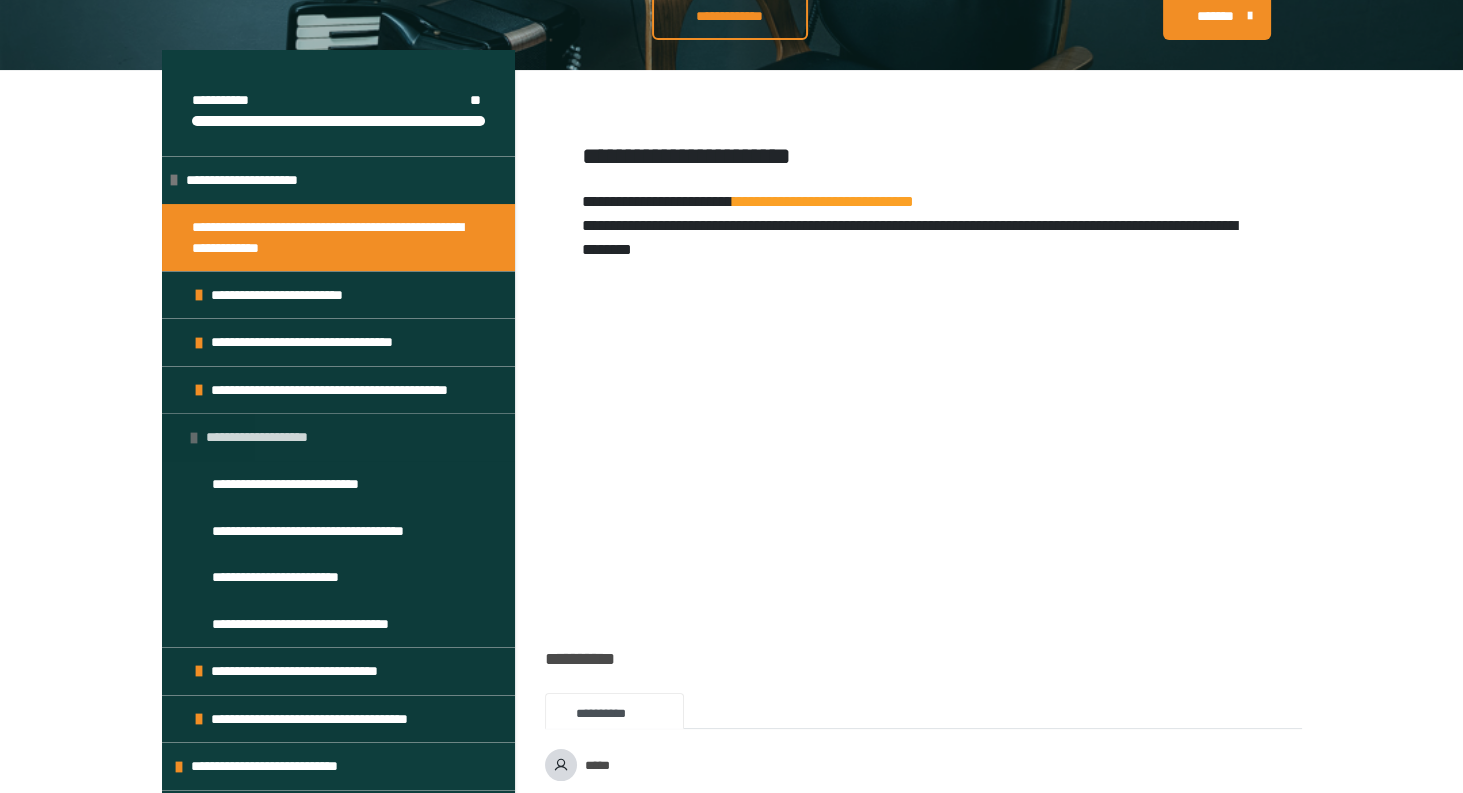 click at bounding box center [194, 438] 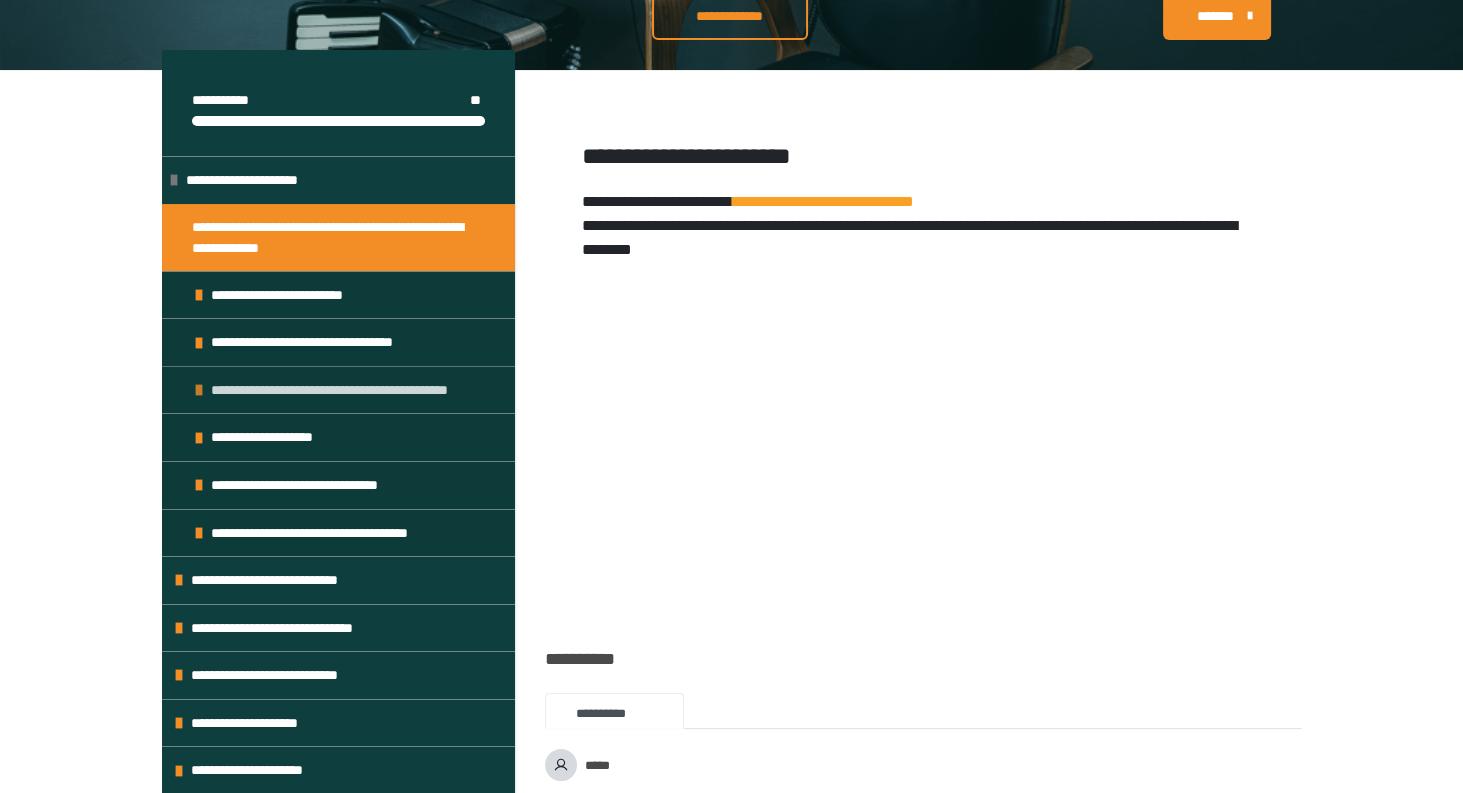 click at bounding box center (199, 390) 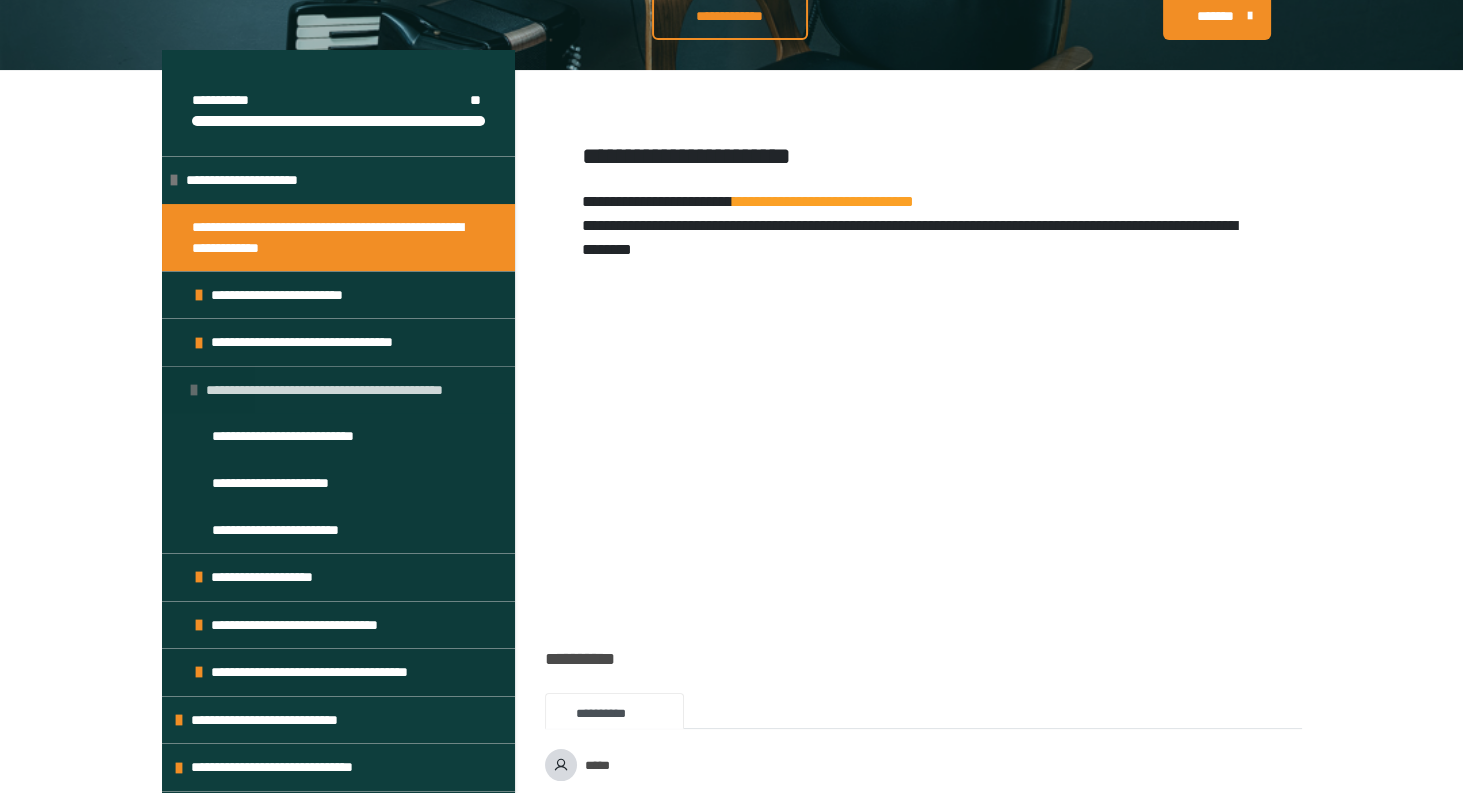 click at bounding box center (194, 390) 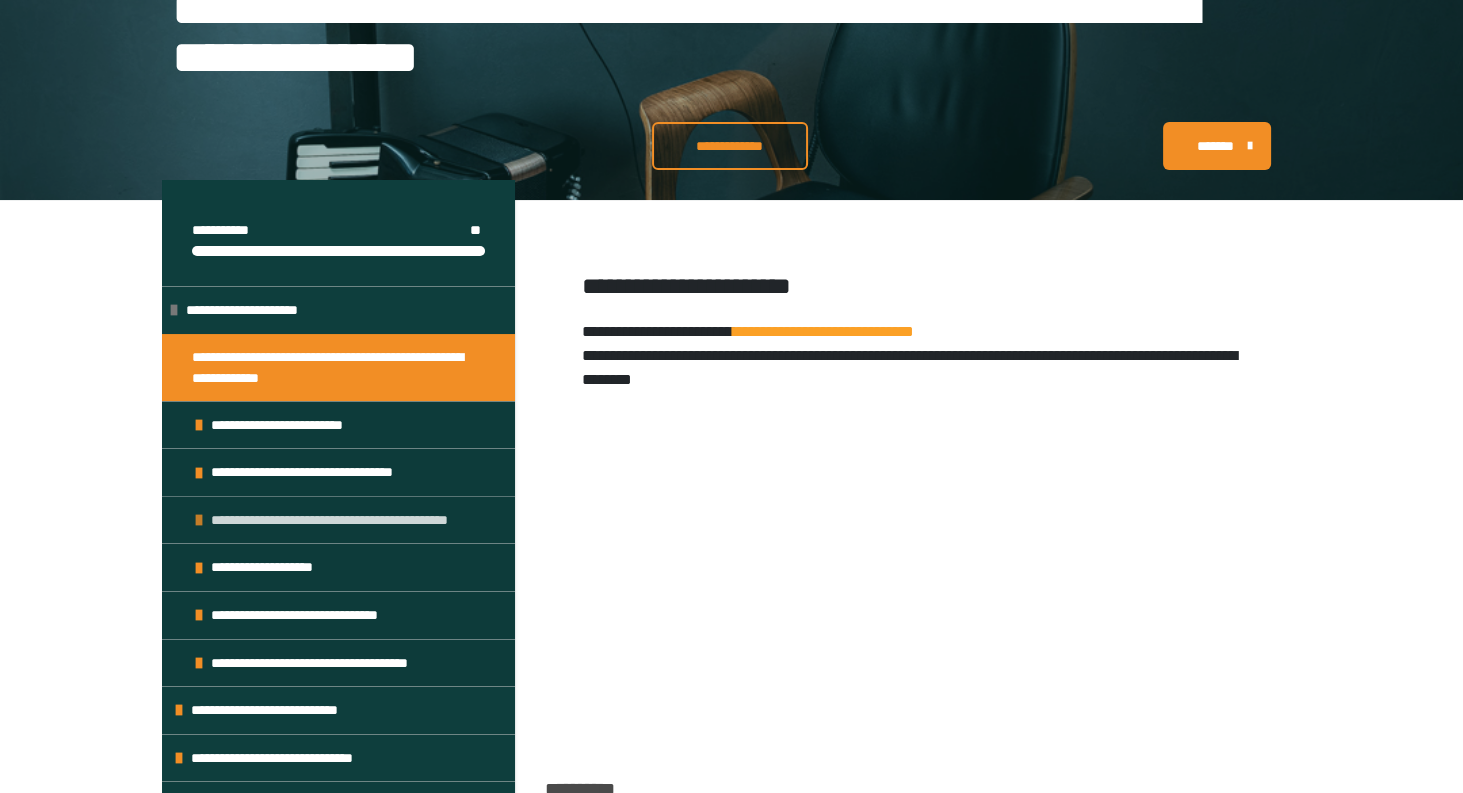 scroll, scrollTop: 317, scrollLeft: 0, axis: vertical 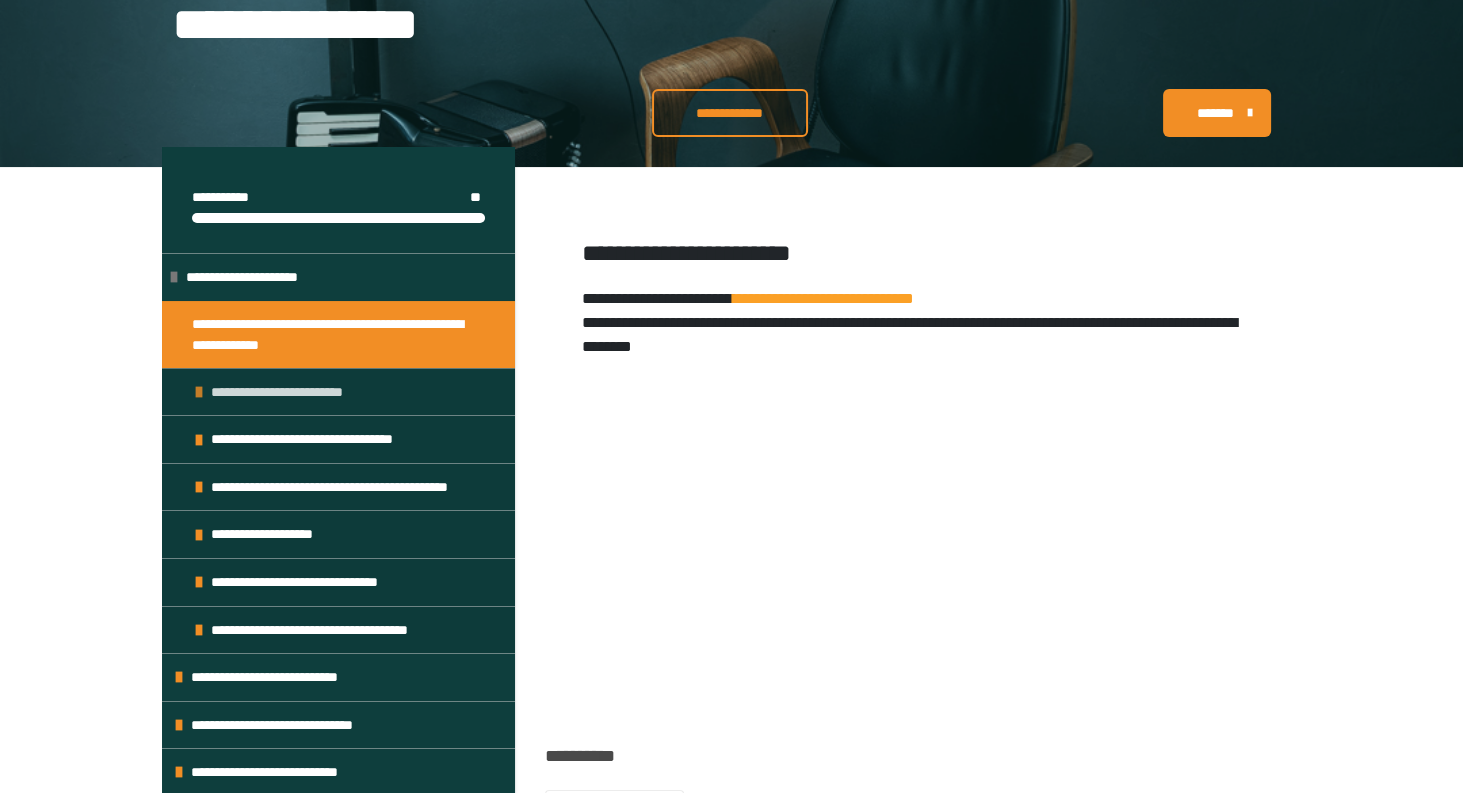 click at bounding box center [199, 392] 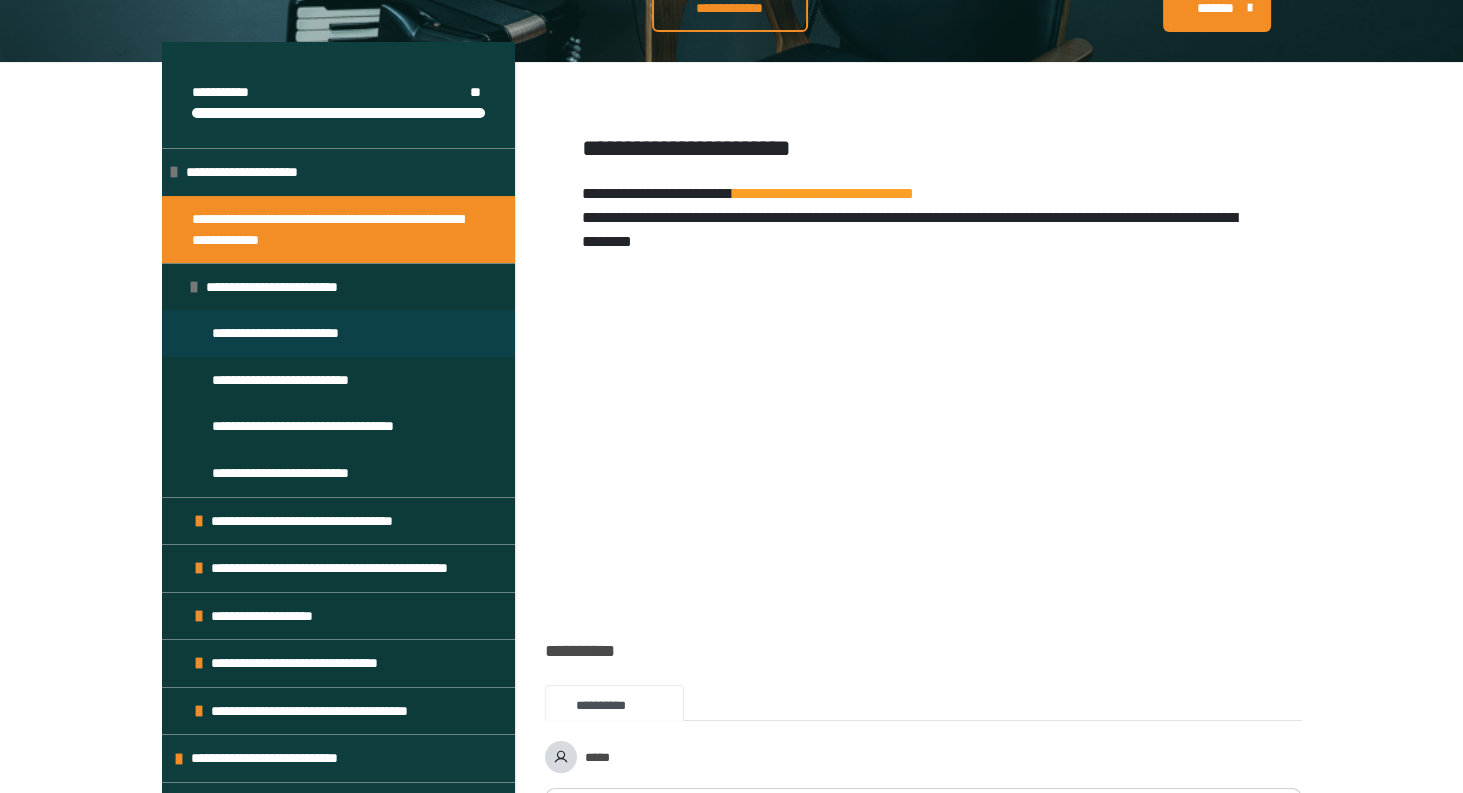 scroll, scrollTop: 424, scrollLeft: 0, axis: vertical 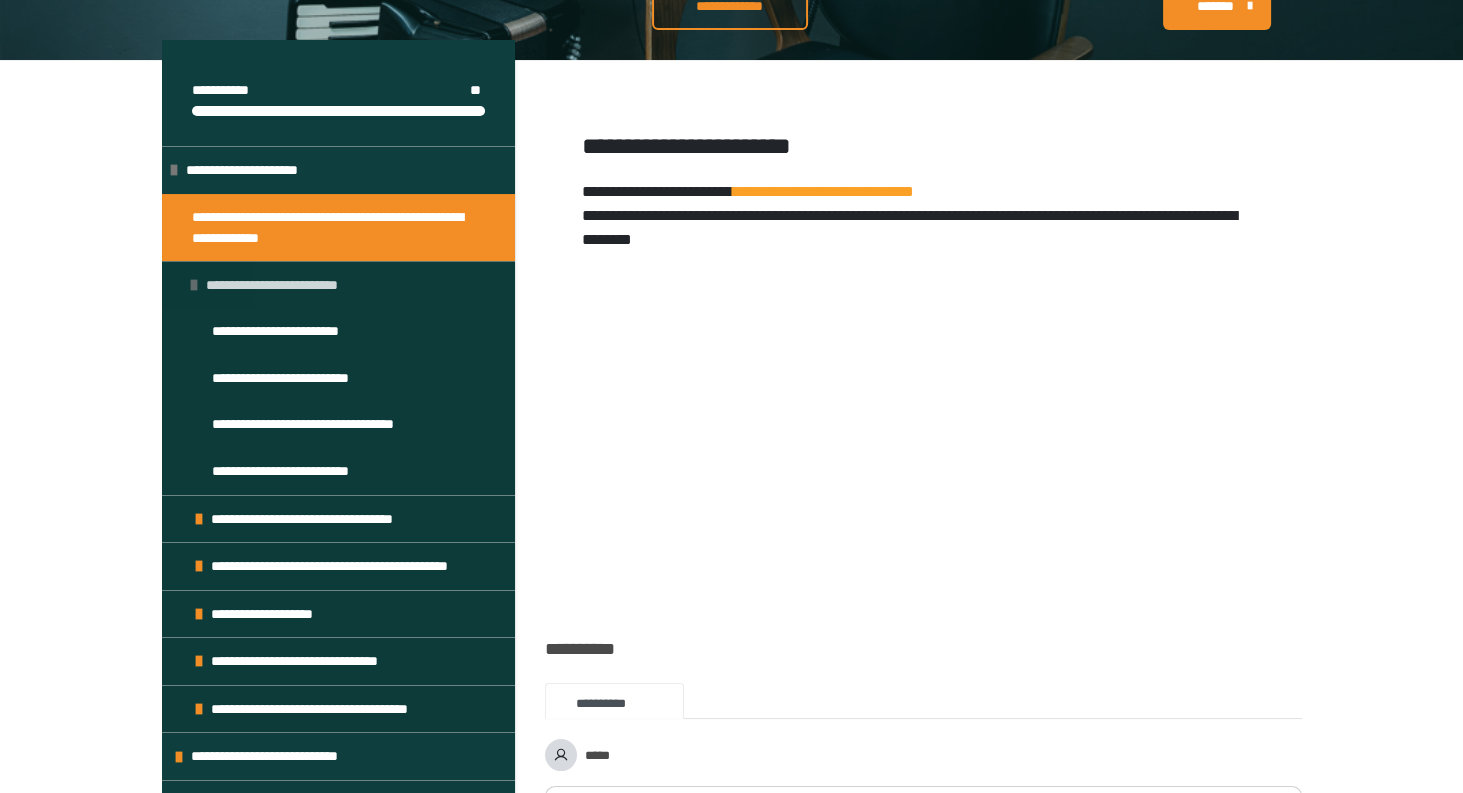 click at bounding box center (194, 285) 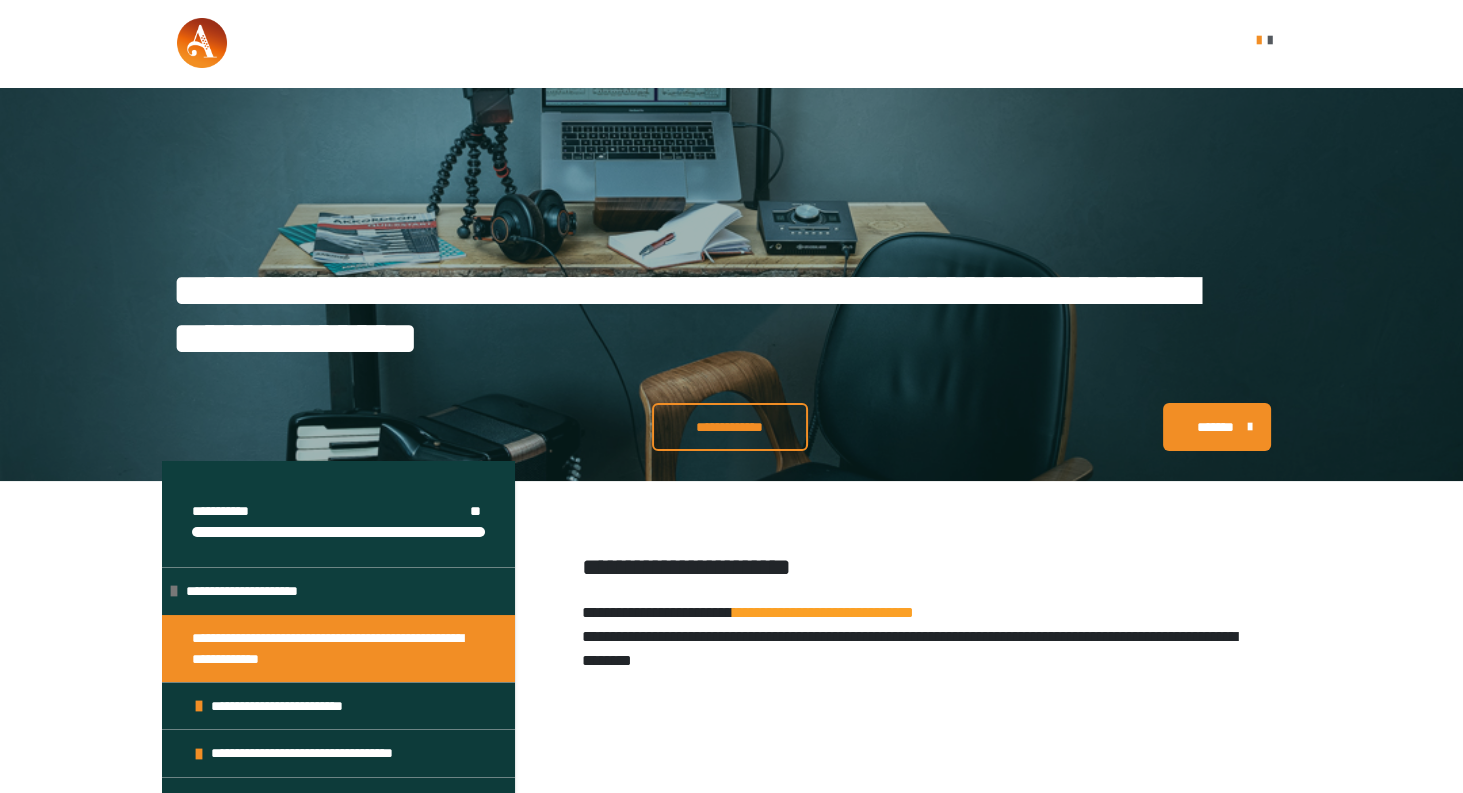 scroll, scrollTop: 4, scrollLeft: 0, axis: vertical 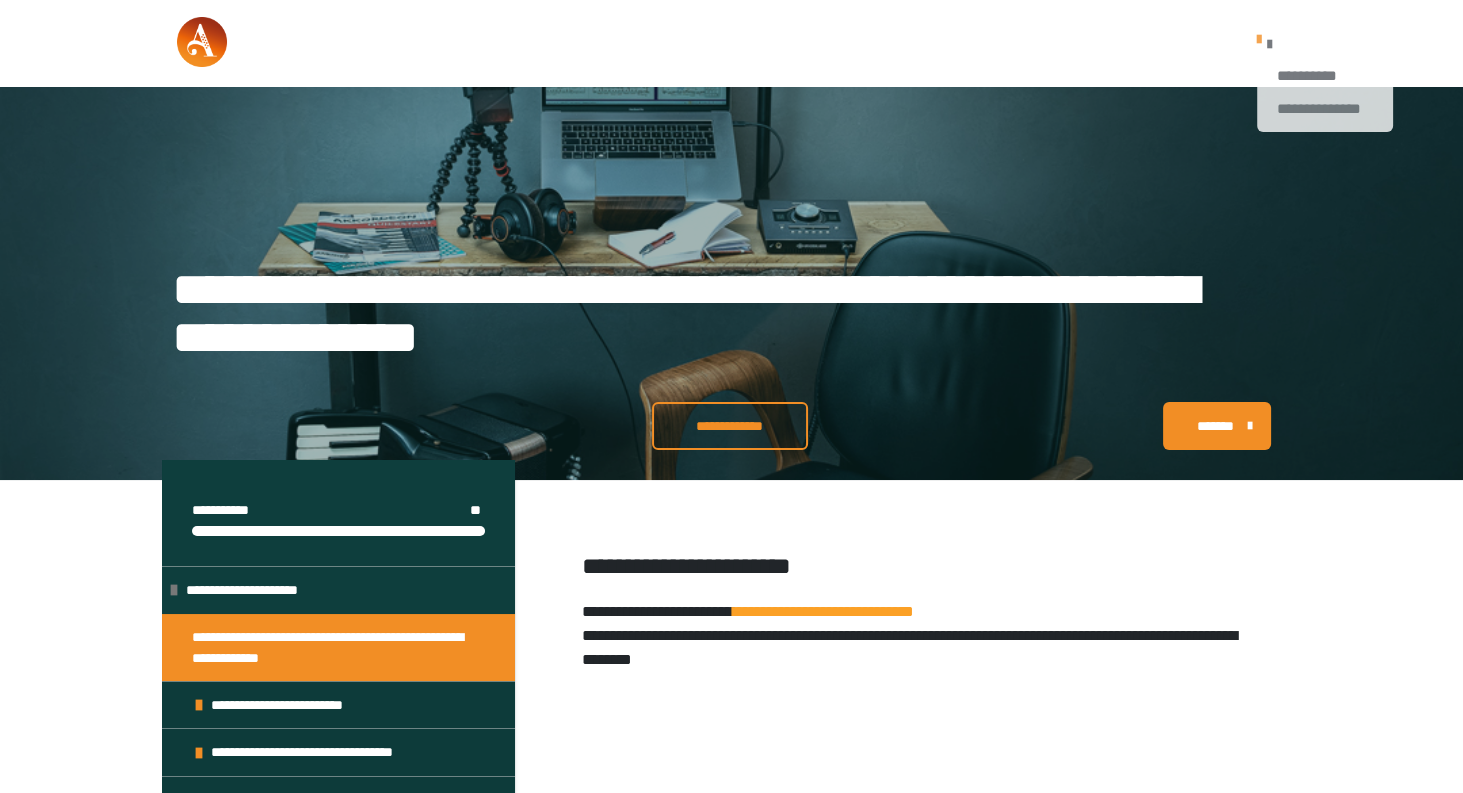 click on "**********" at bounding box center [1325, 109] 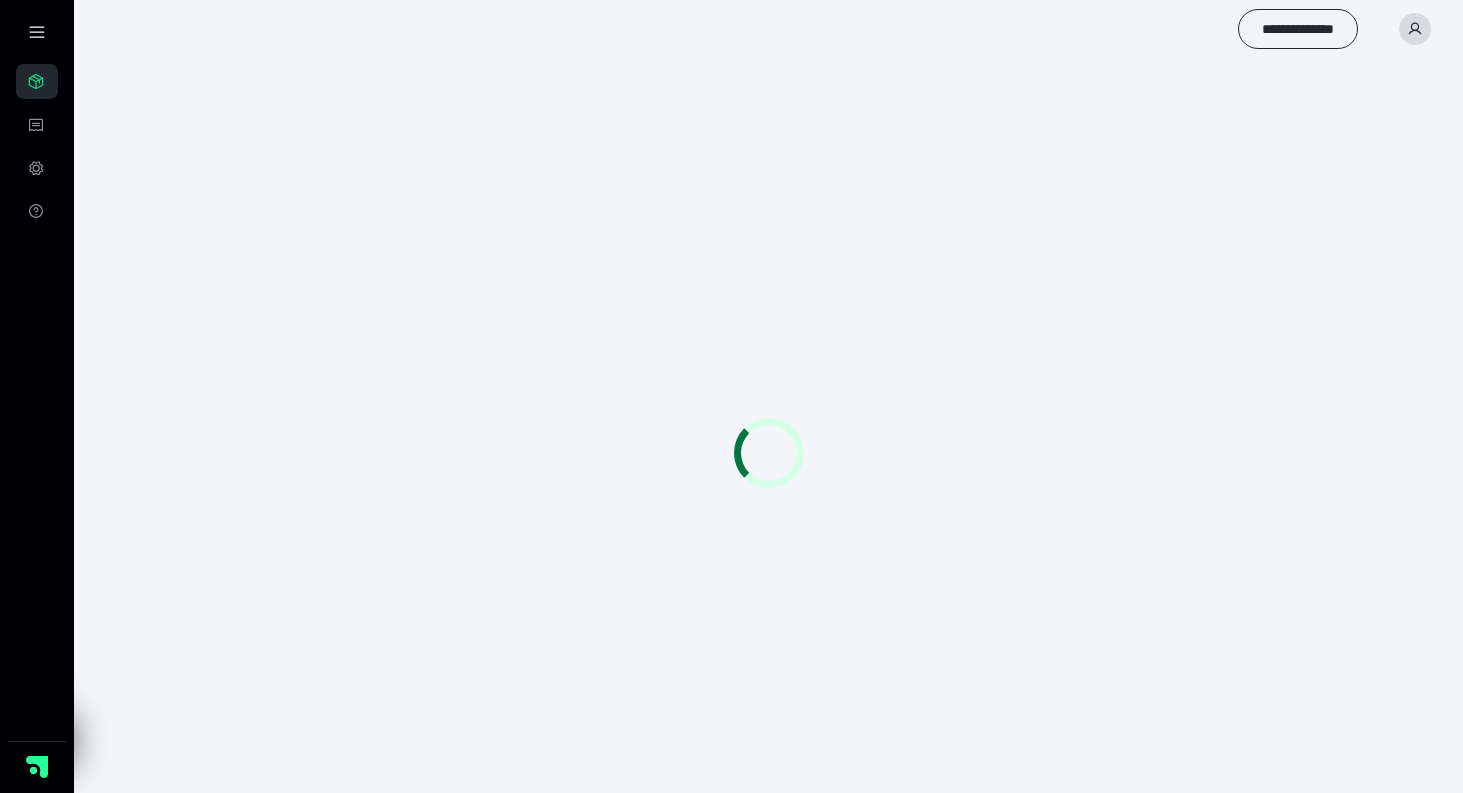 scroll, scrollTop: 0, scrollLeft: 0, axis: both 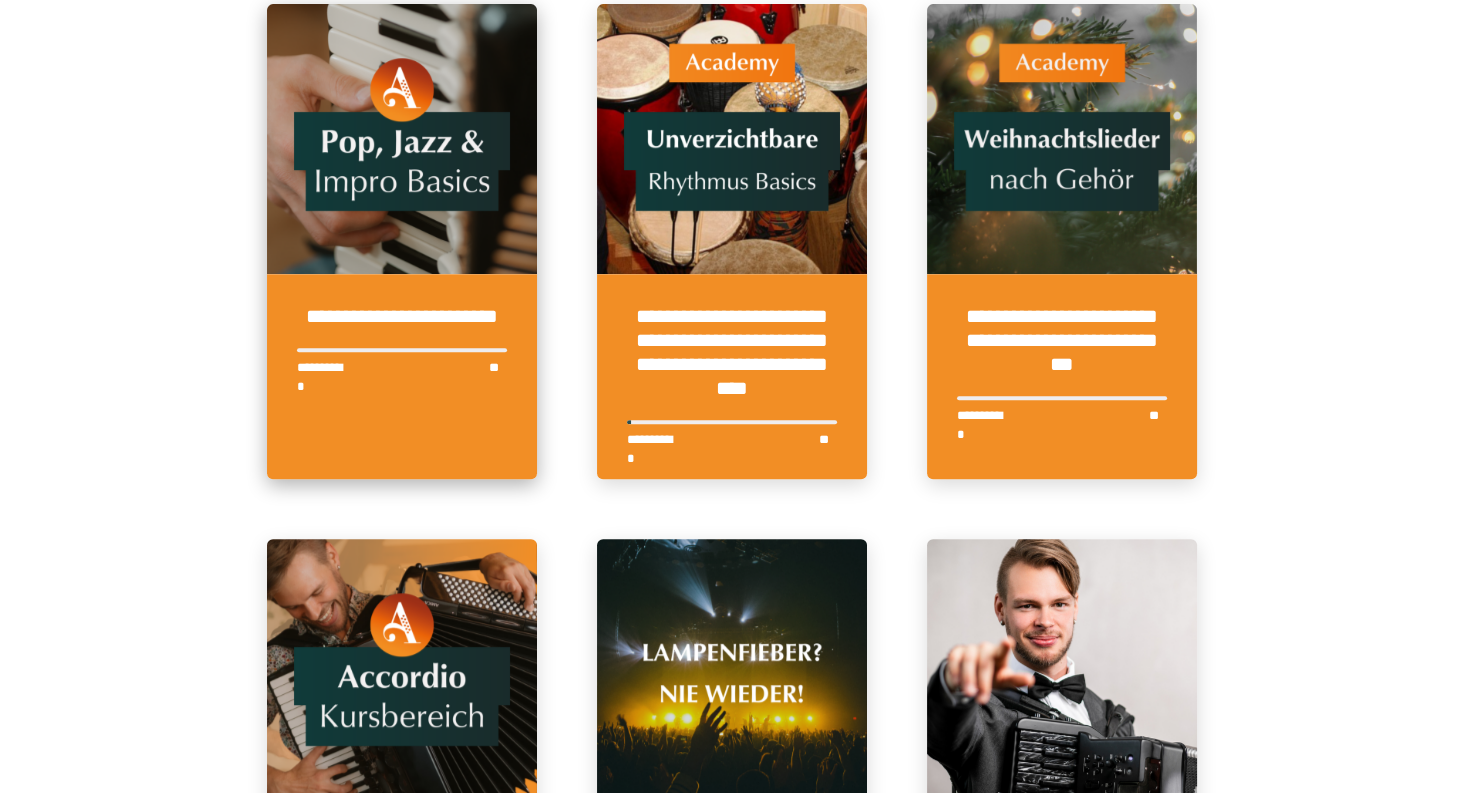click at bounding box center (402, 139) 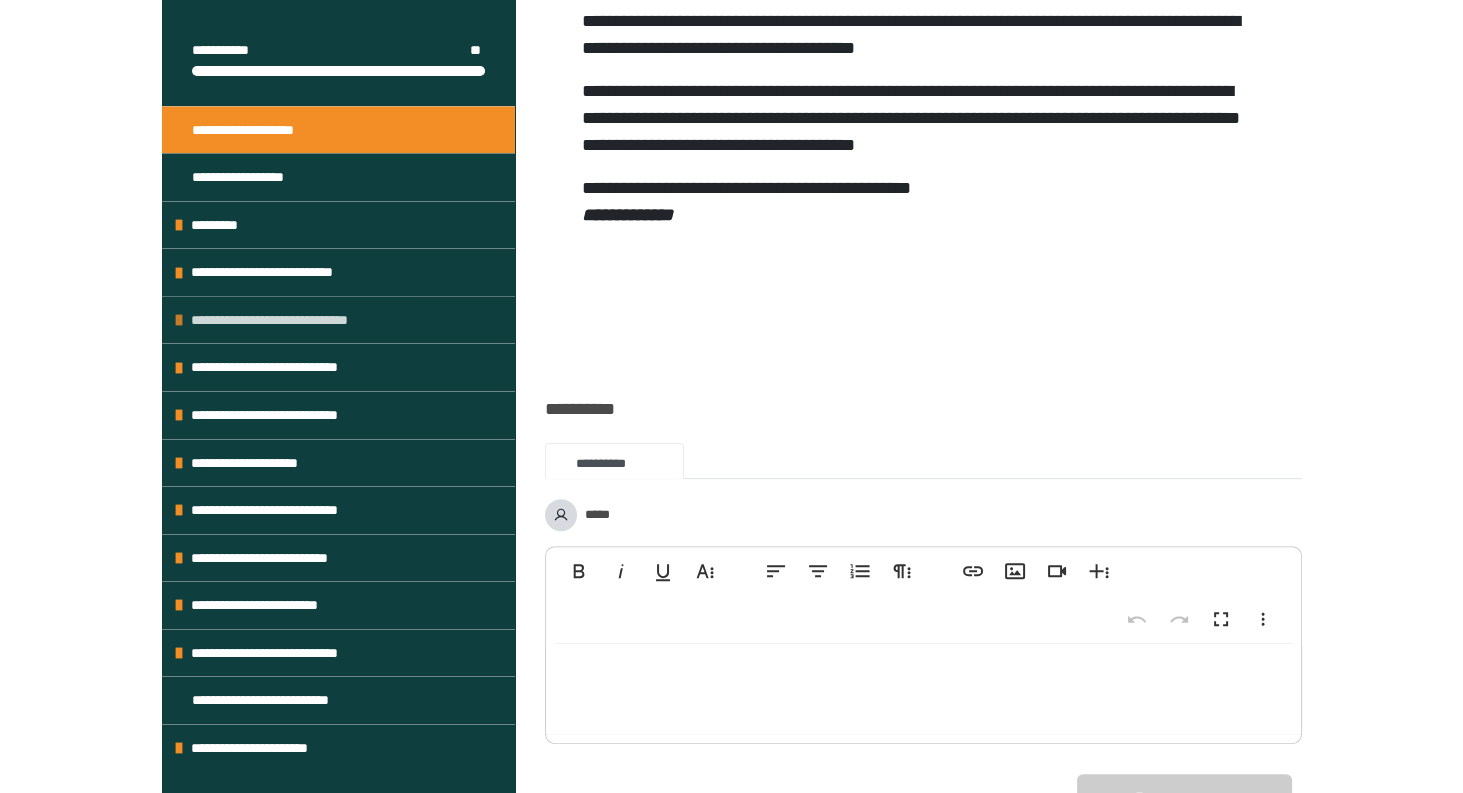scroll, scrollTop: 830, scrollLeft: 1, axis: both 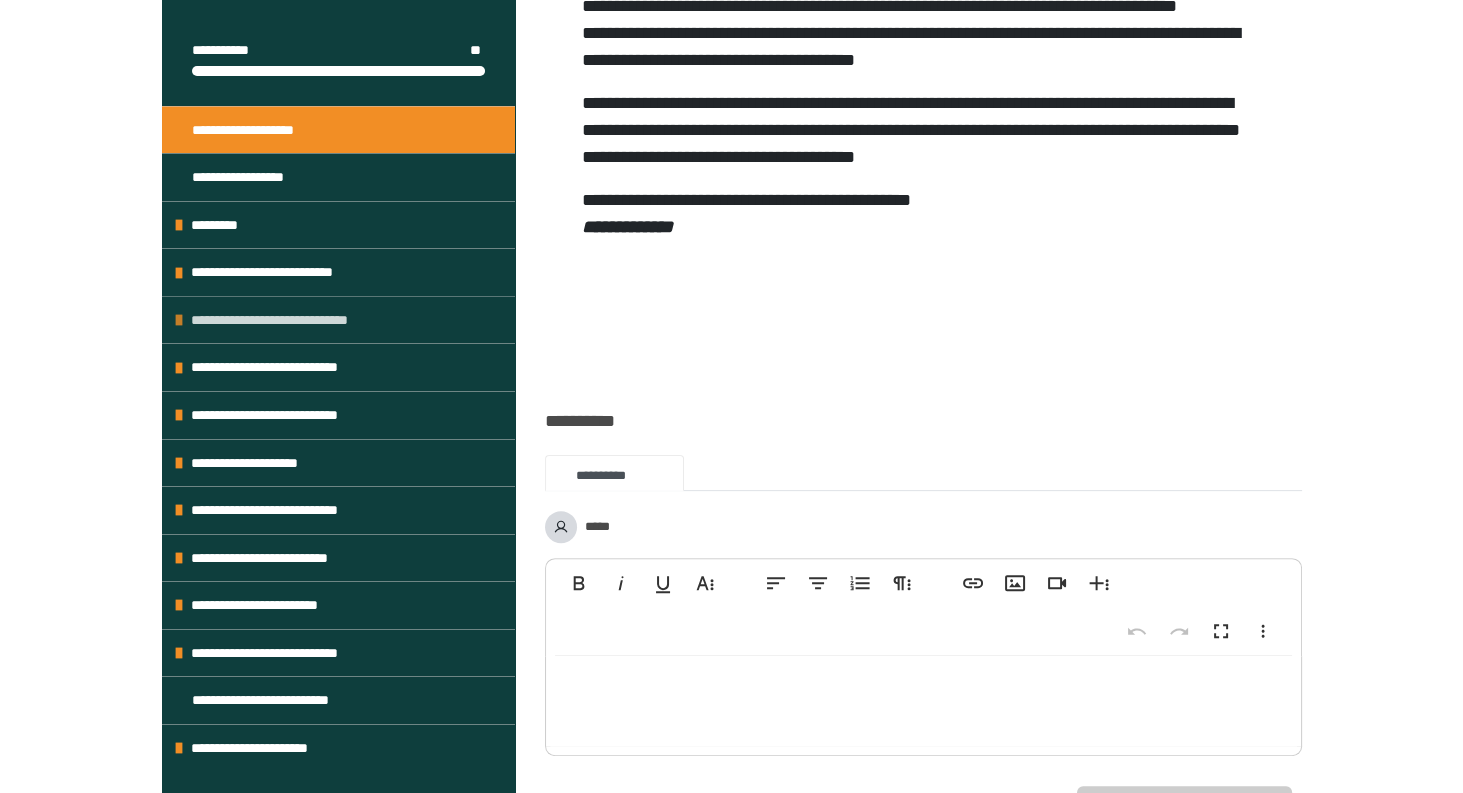 click at bounding box center [179, 320] 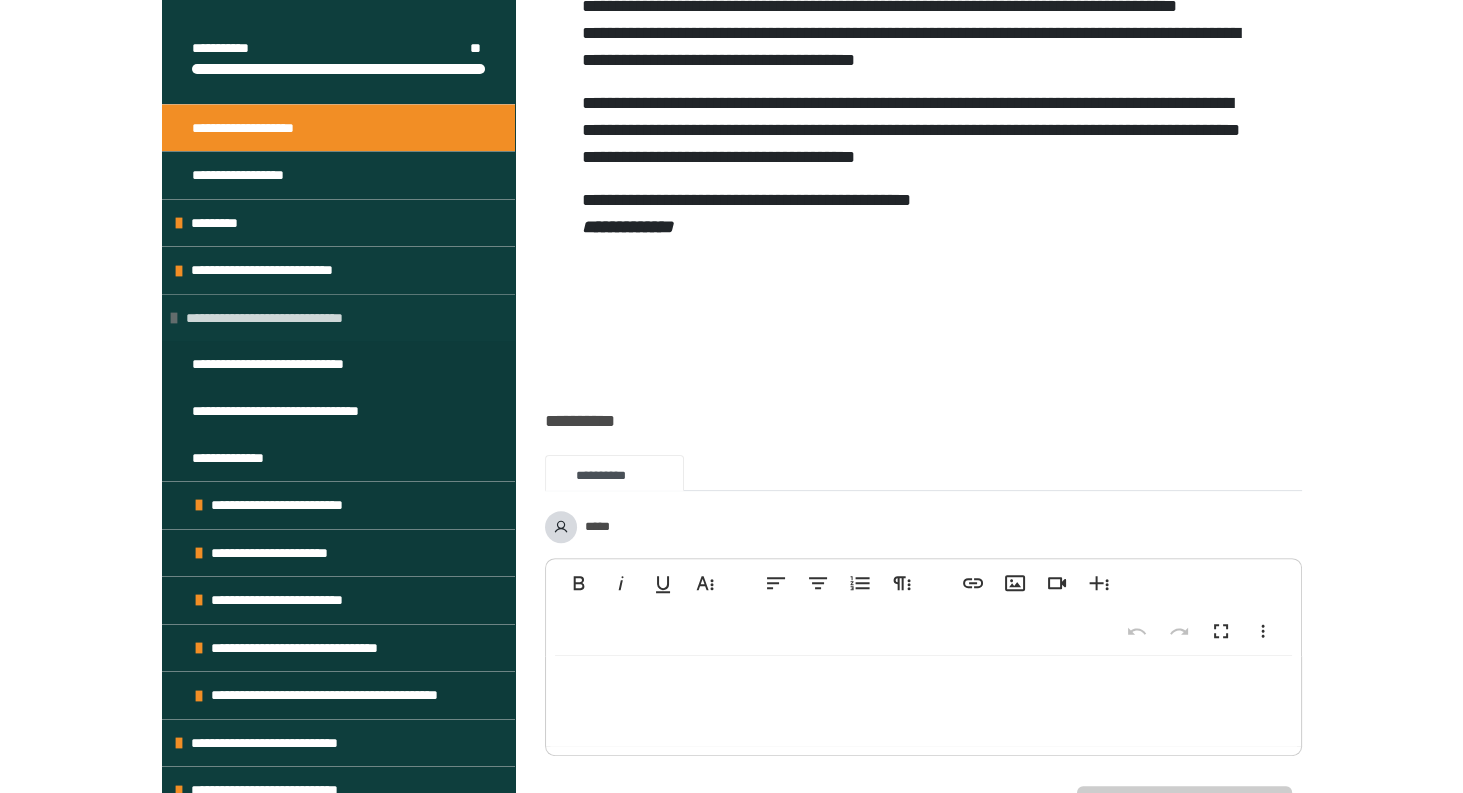 scroll, scrollTop: 8, scrollLeft: 0, axis: vertical 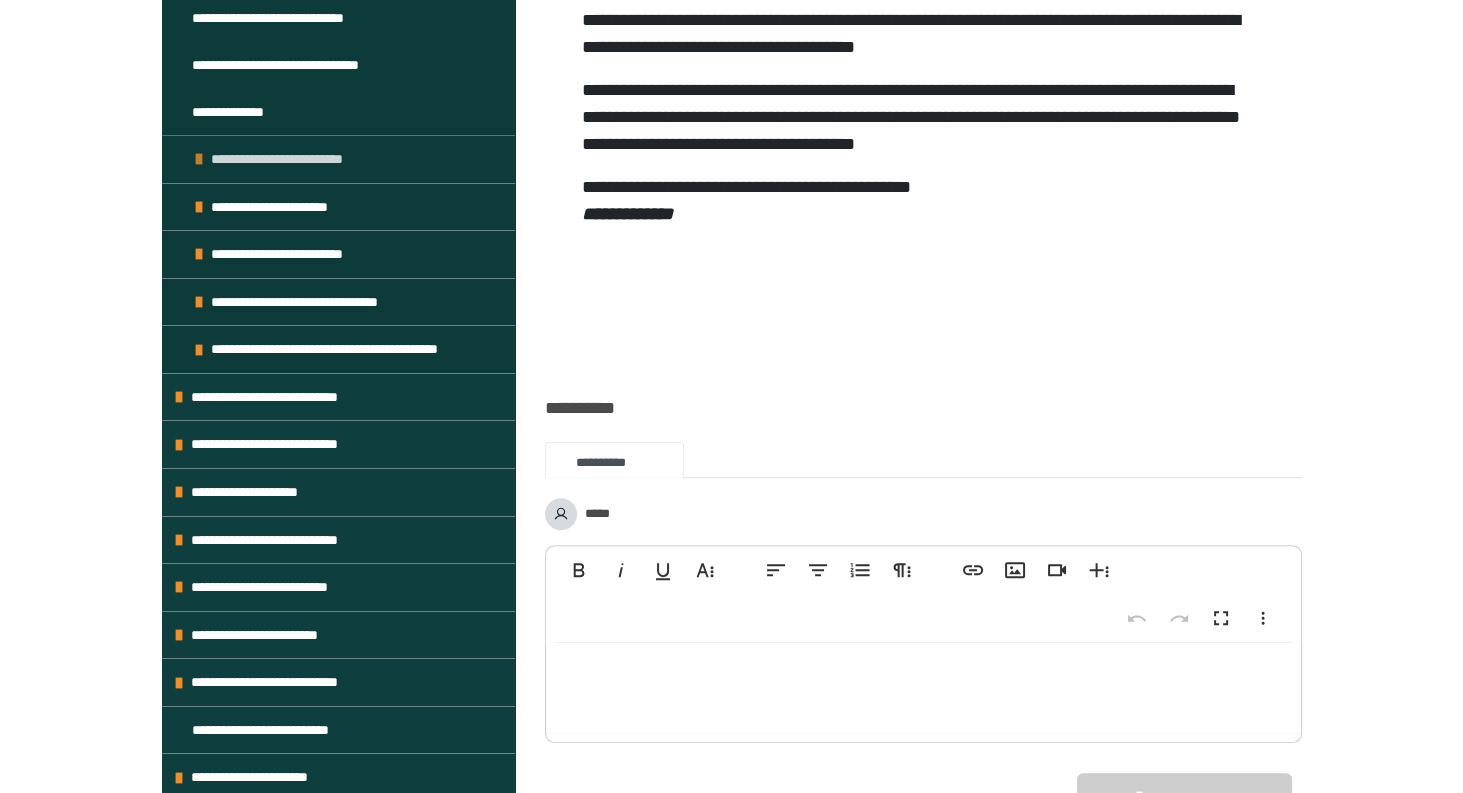 click at bounding box center [199, 159] 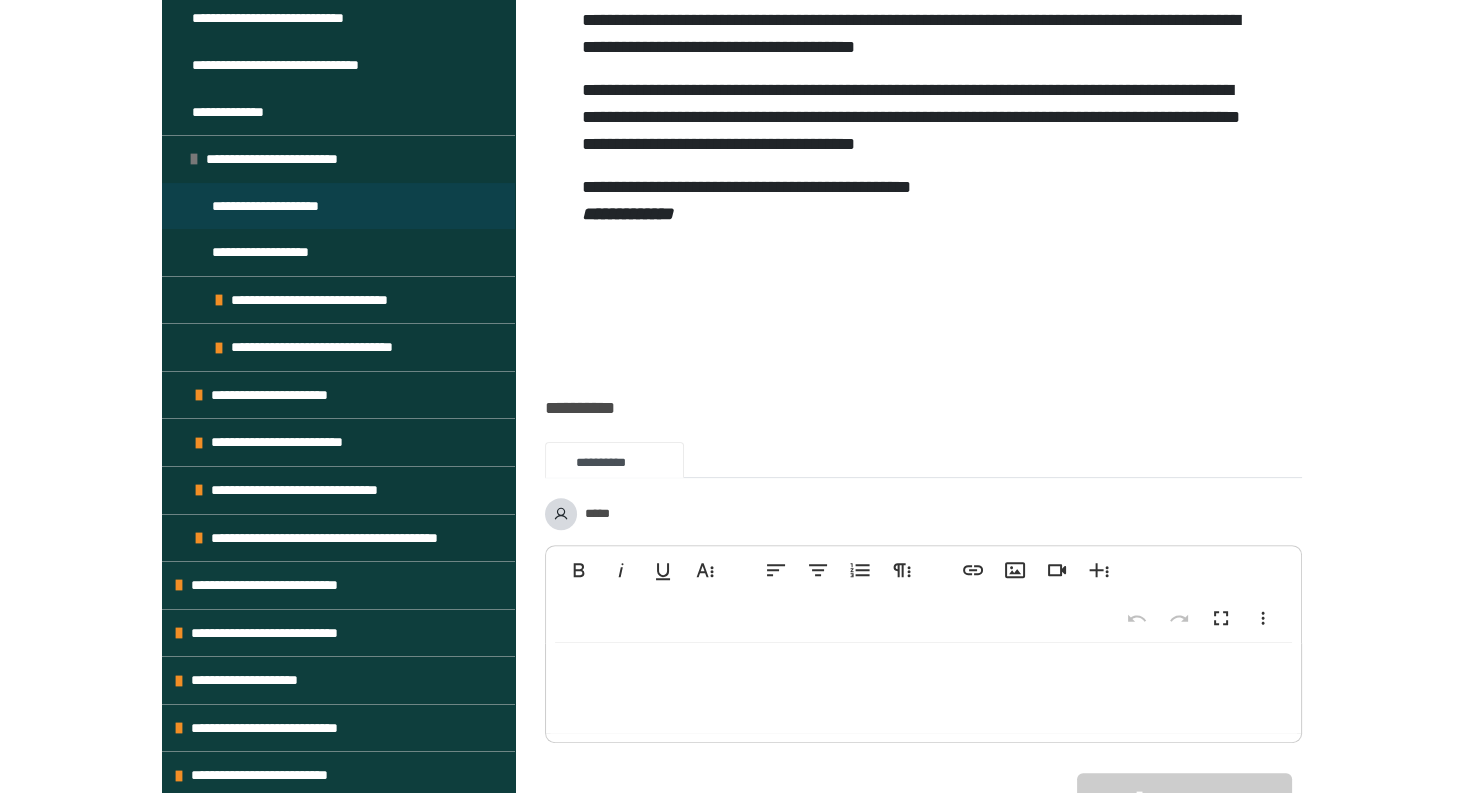 click on "**********" at bounding box center (278, 206) 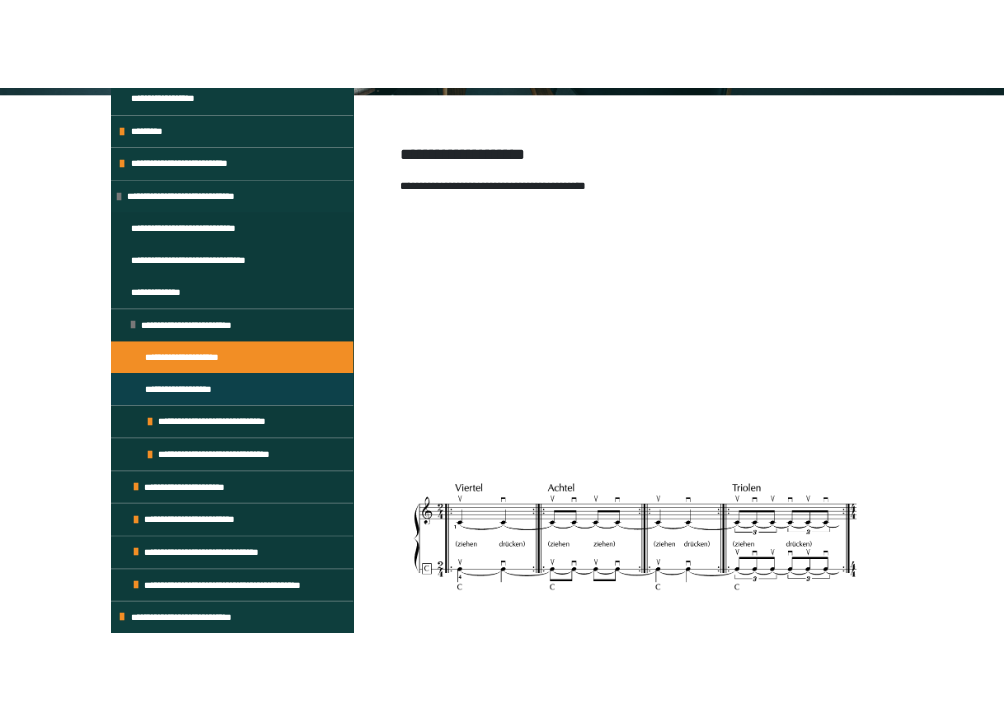 scroll, scrollTop: 162, scrollLeft: 0, axis: vertical 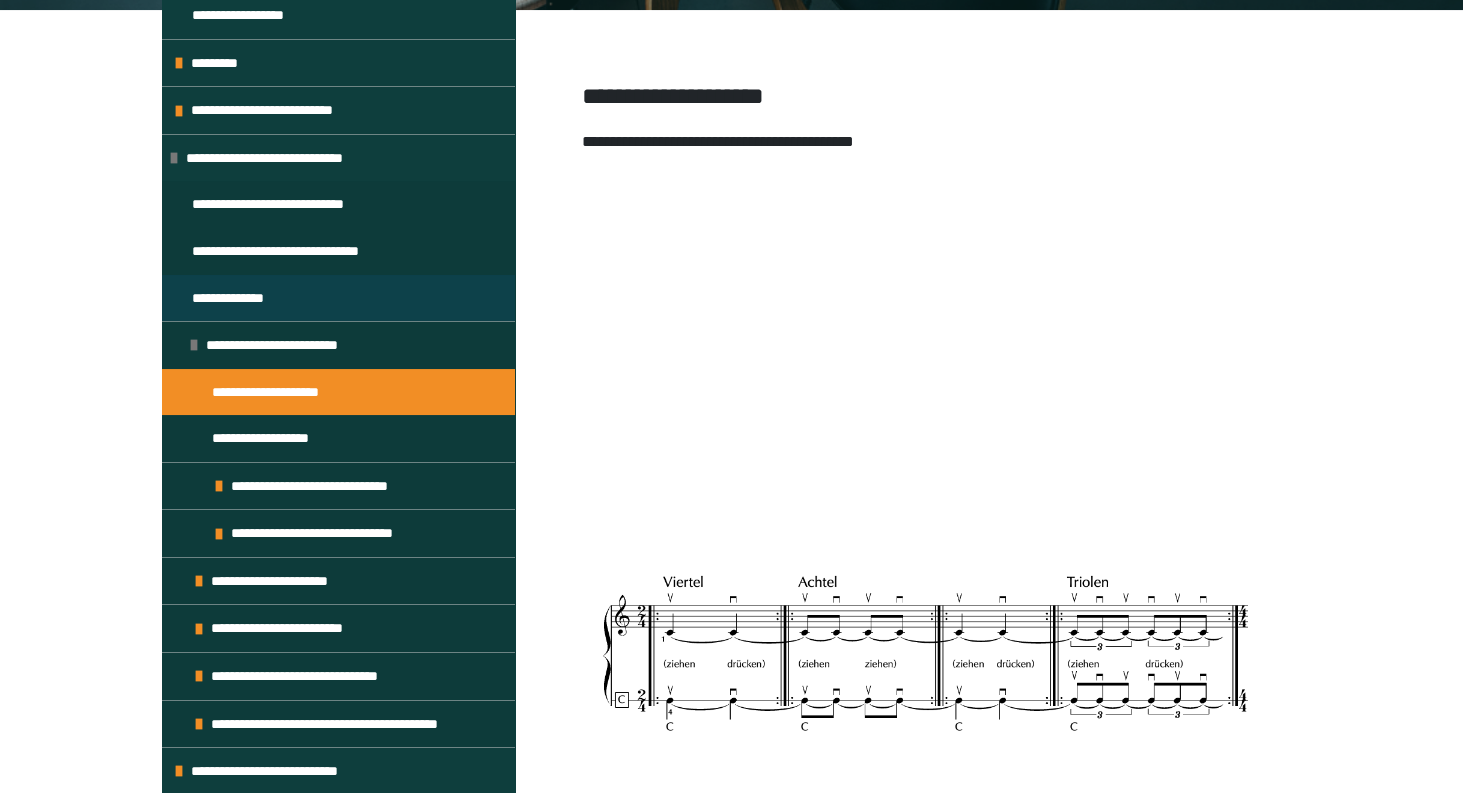 click on "**********" at bounding box center (239, 298) 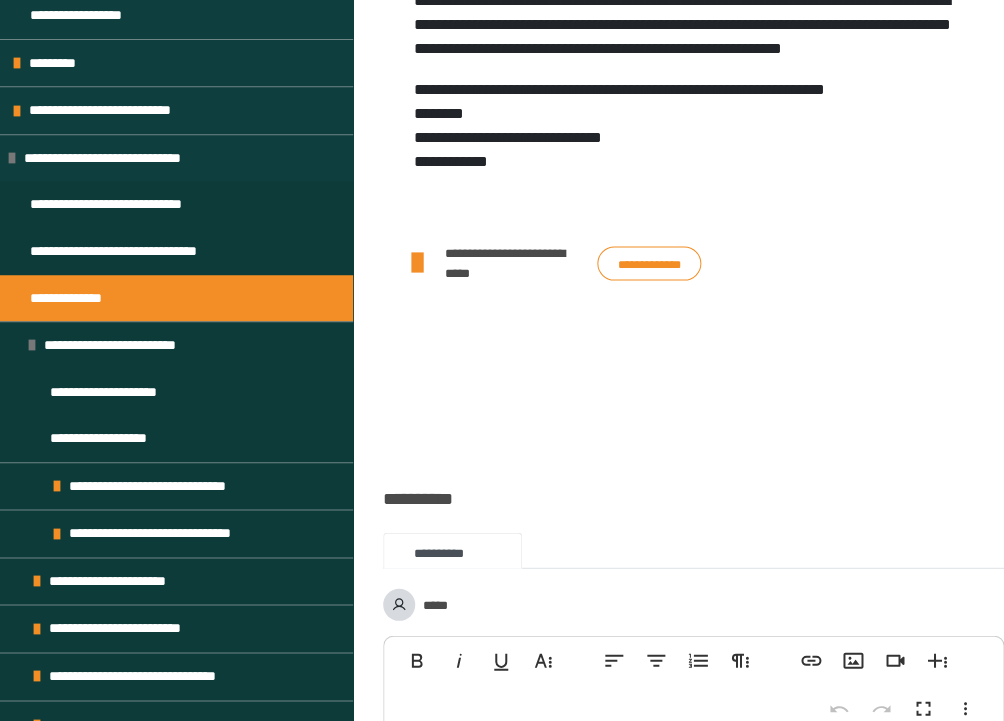 scroll, scrollTop: 953, scrollLeft: 0, axis: vertical 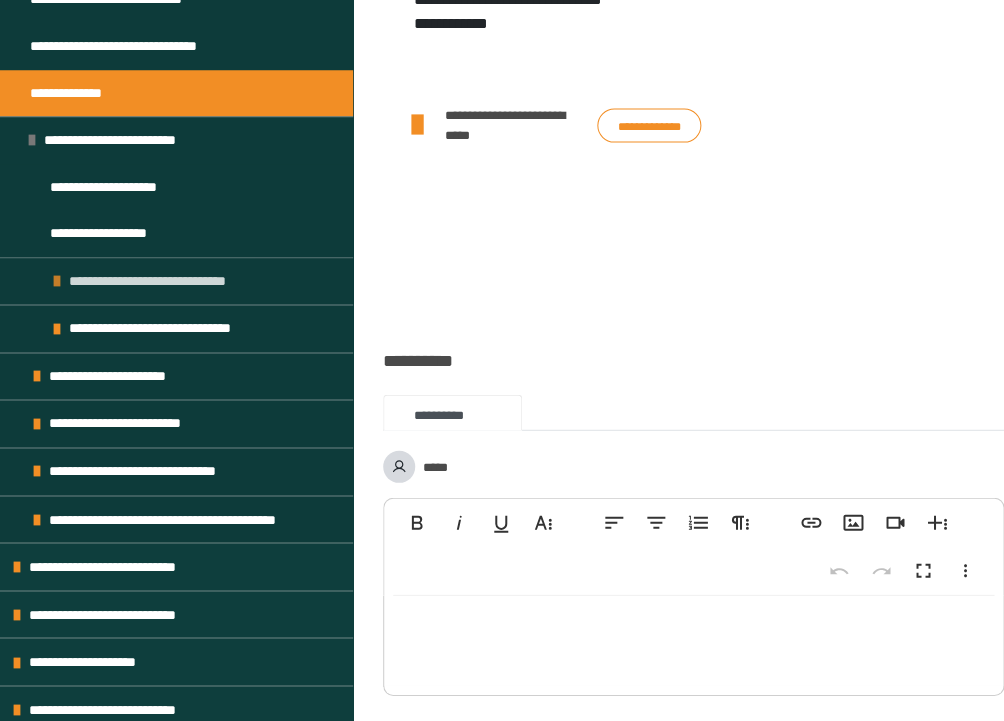 click at bounding box center (57, 281) 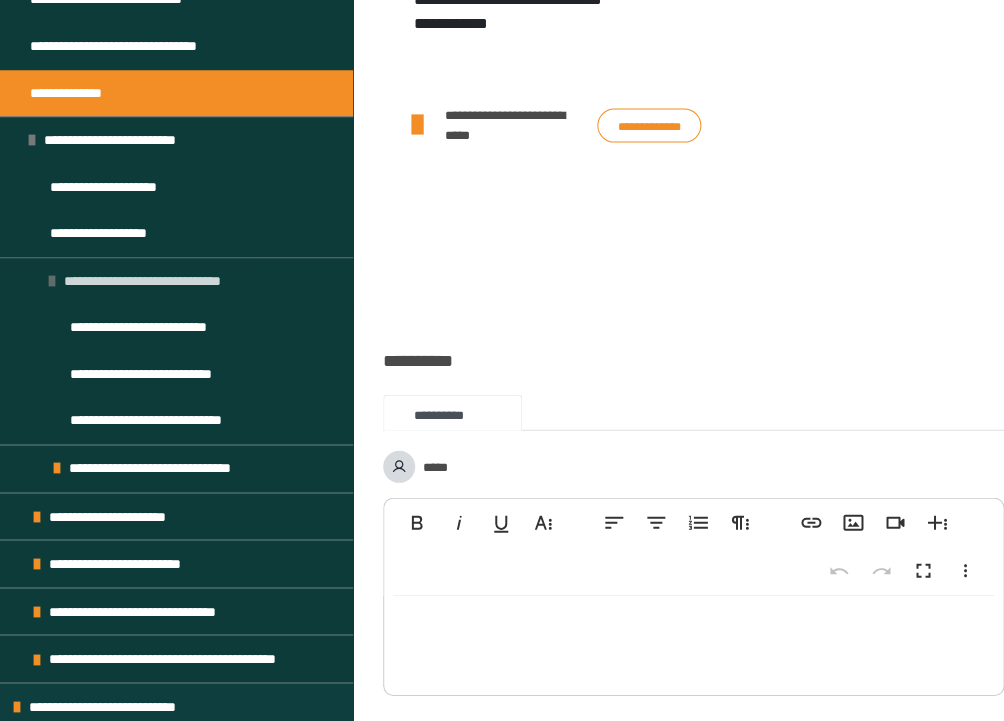 scroll, scrollTop: 953, scrollLeft: 0, axis: vertical 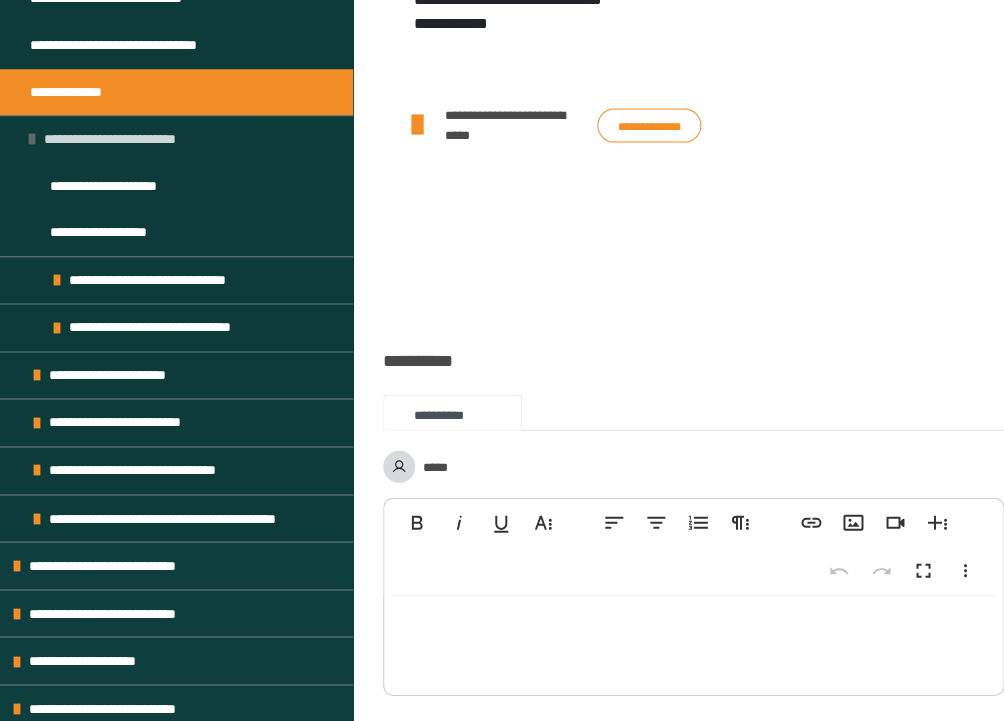 click at bounding box center [32, 139] 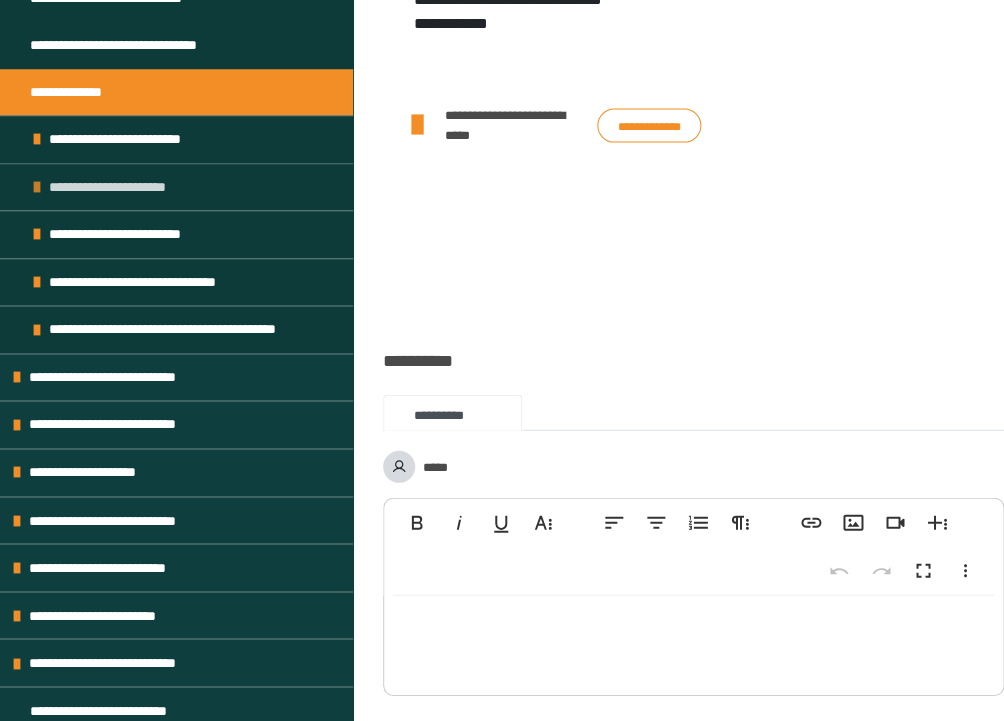 click at bounding box center [37, 187] 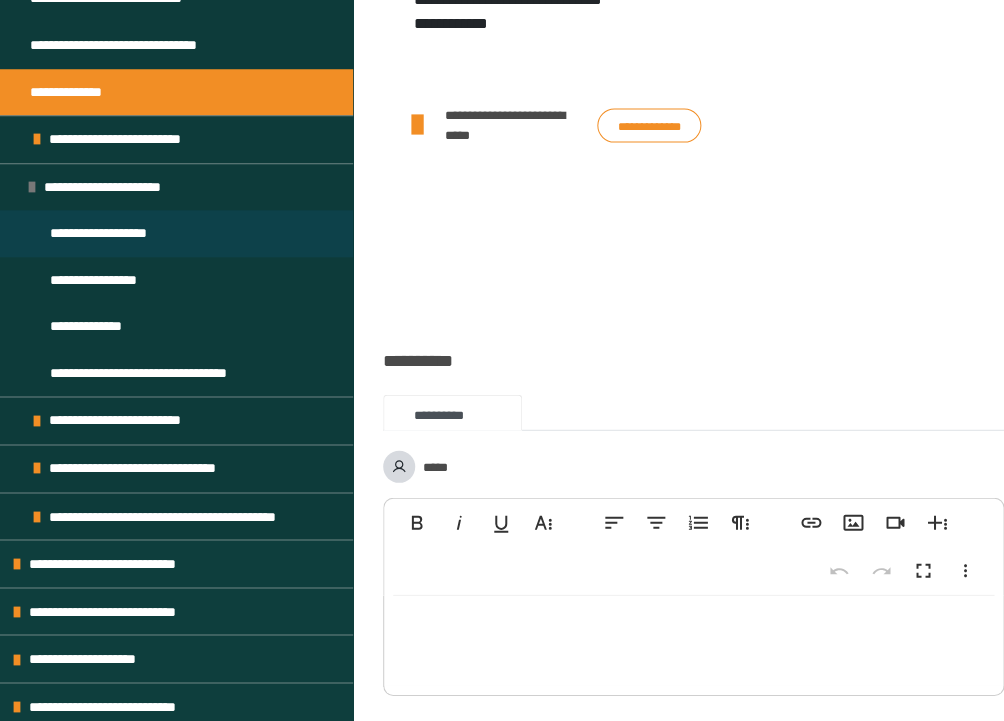 click on "**********" at bounding box center [108, 233] 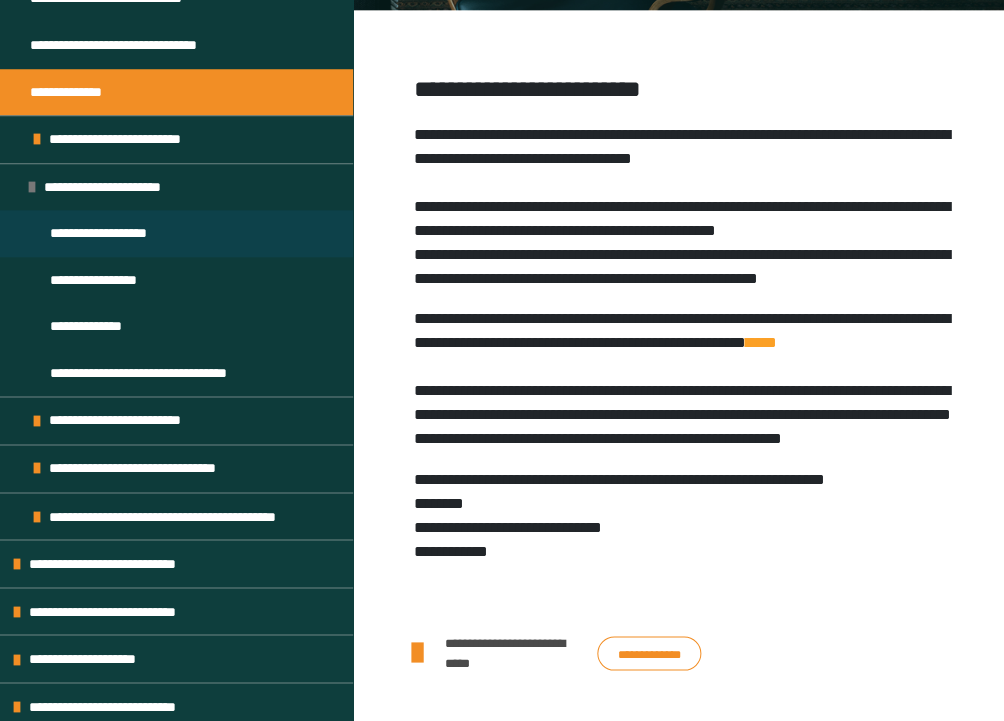 scroll, scrollTop: 368, scrollLeft: 0, axis: vertical 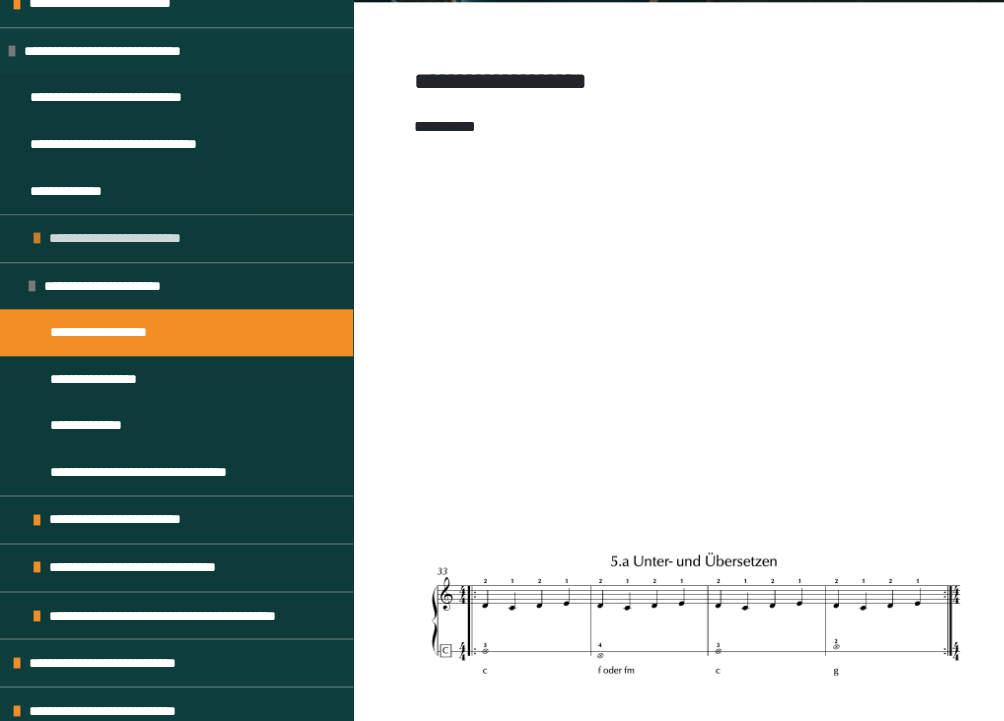 click at bounding box center [37, 238] 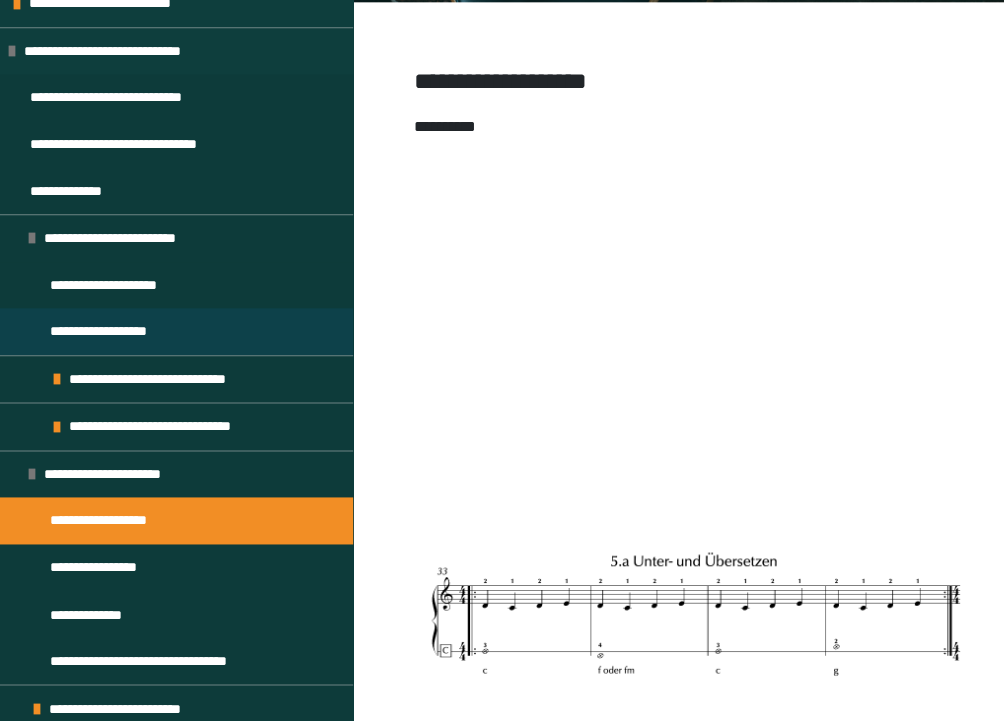 scroll, scrollTop: 270, scrollLeft: 0, axis: vertical 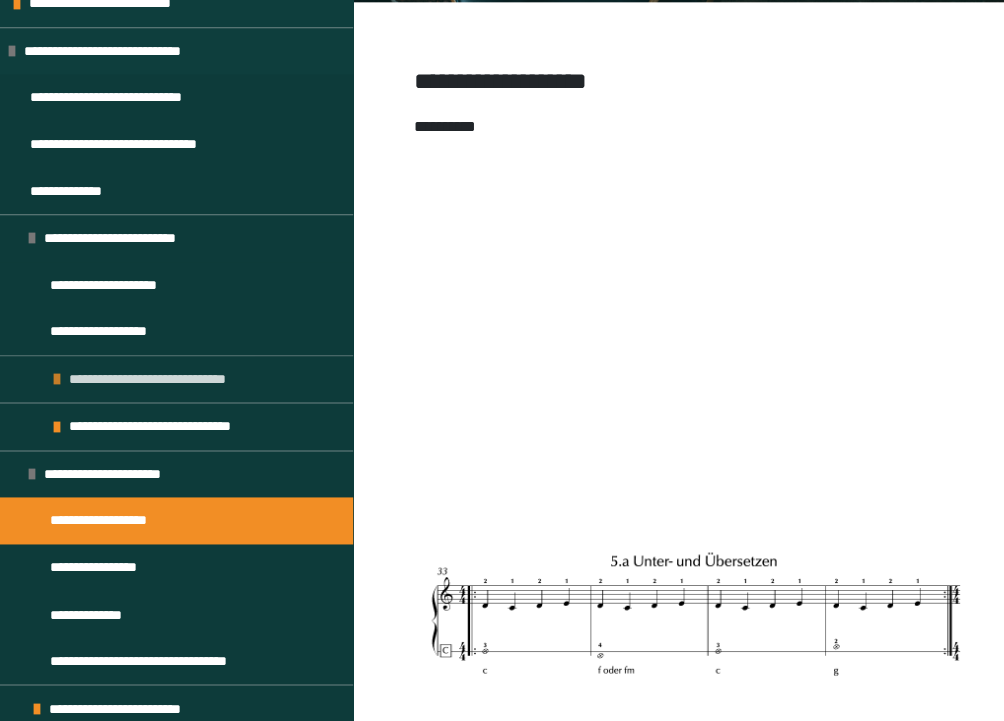 click at bounding box center (57, 379) 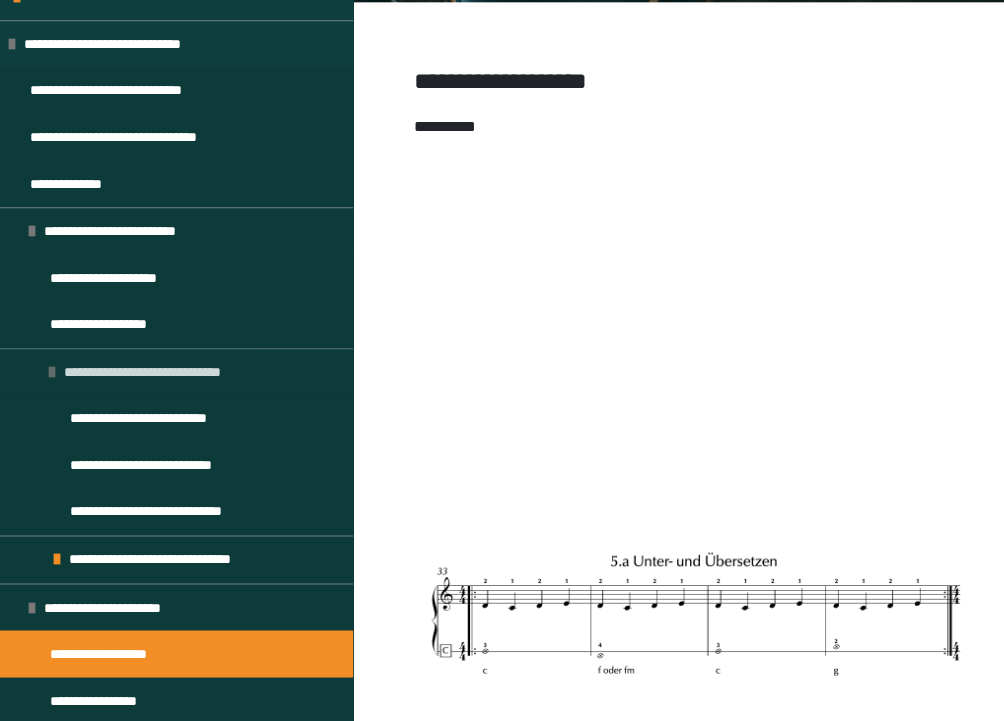 scroll, scrollTop: 277, scrollLeft: 0, axis: vertical 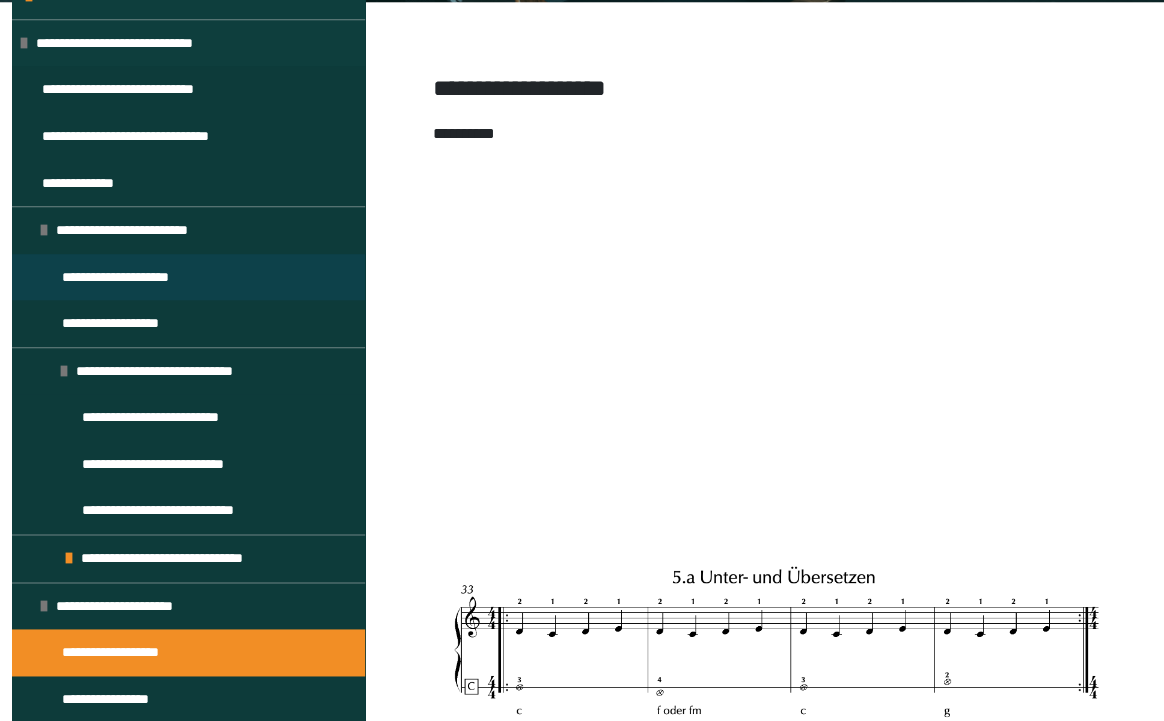 click on "**********" at bounding box center [128, 277] 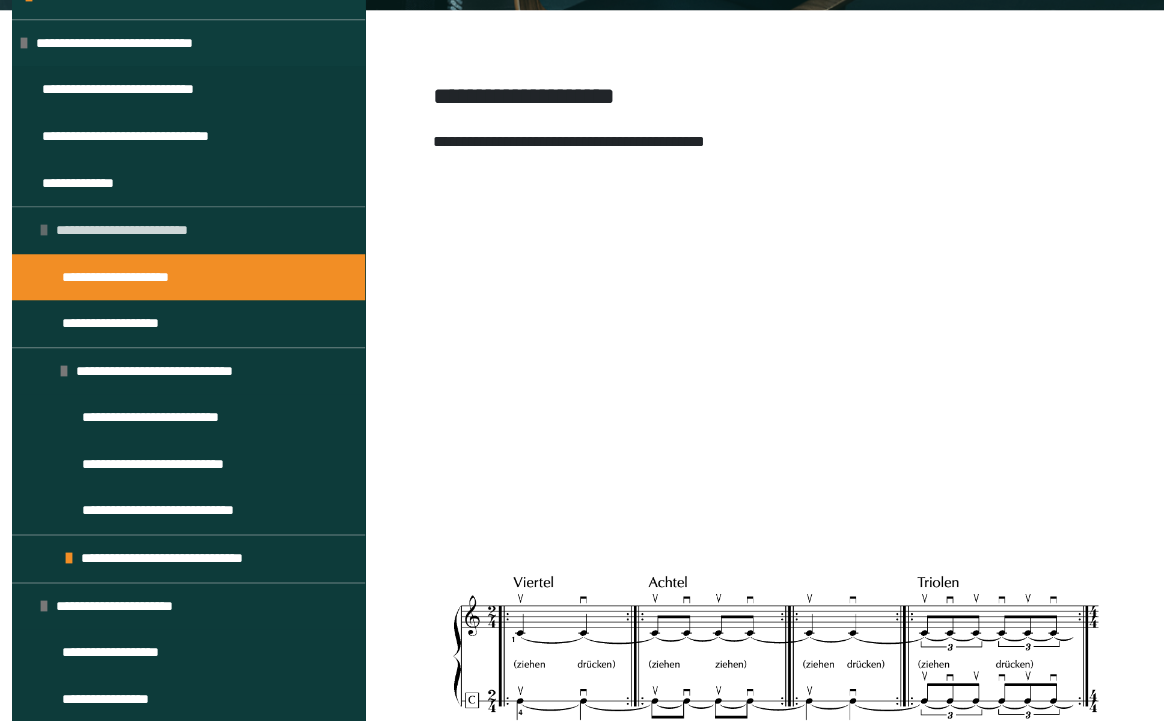 click on "**********" at bounding box center [135, 230] 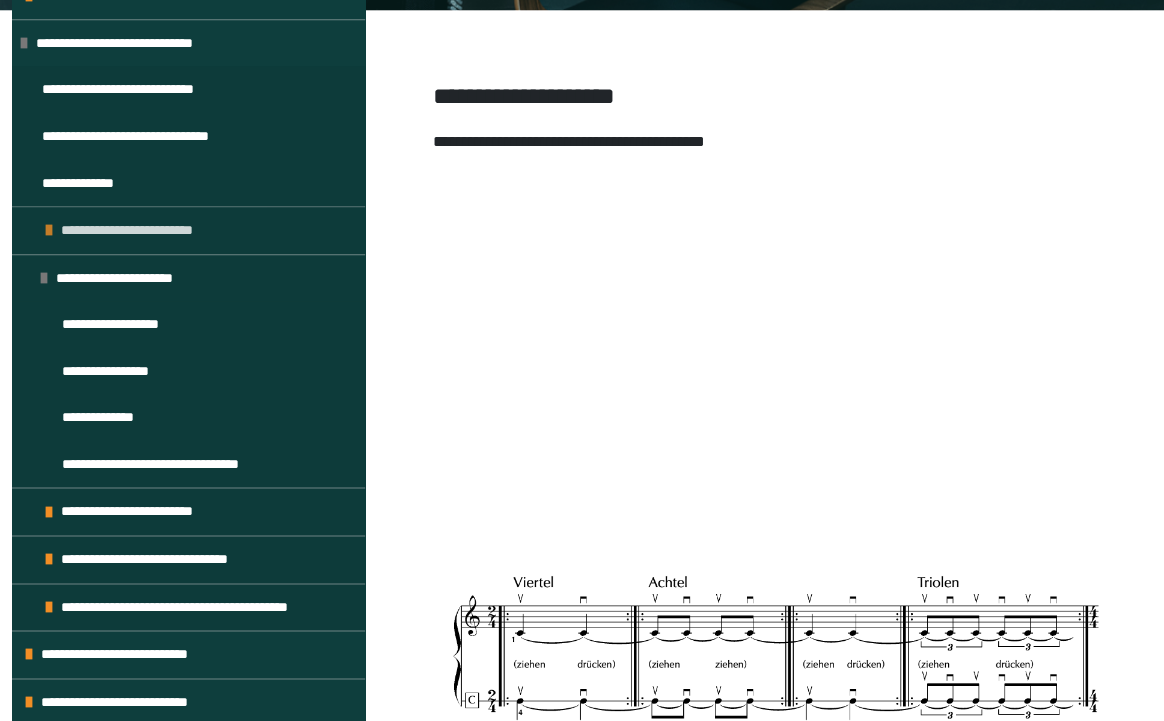 click at bounding box center [49, 230] 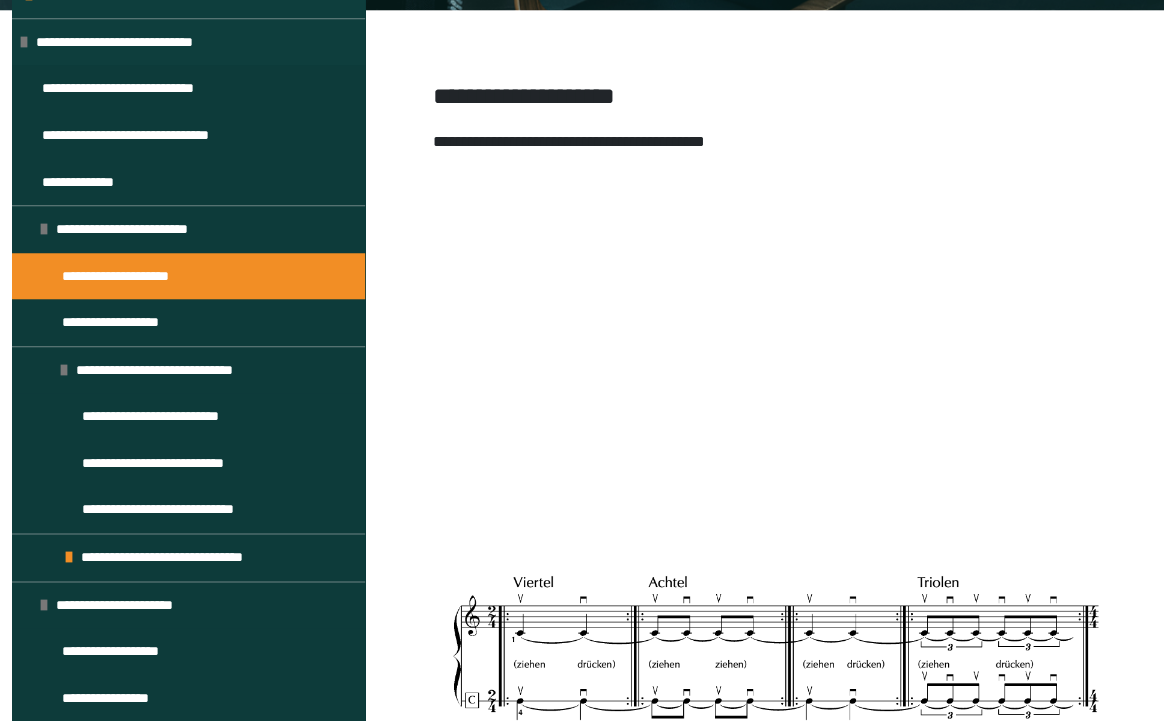 scroll, scrollTop: 282, scrollLeft: 0, axis: vertical 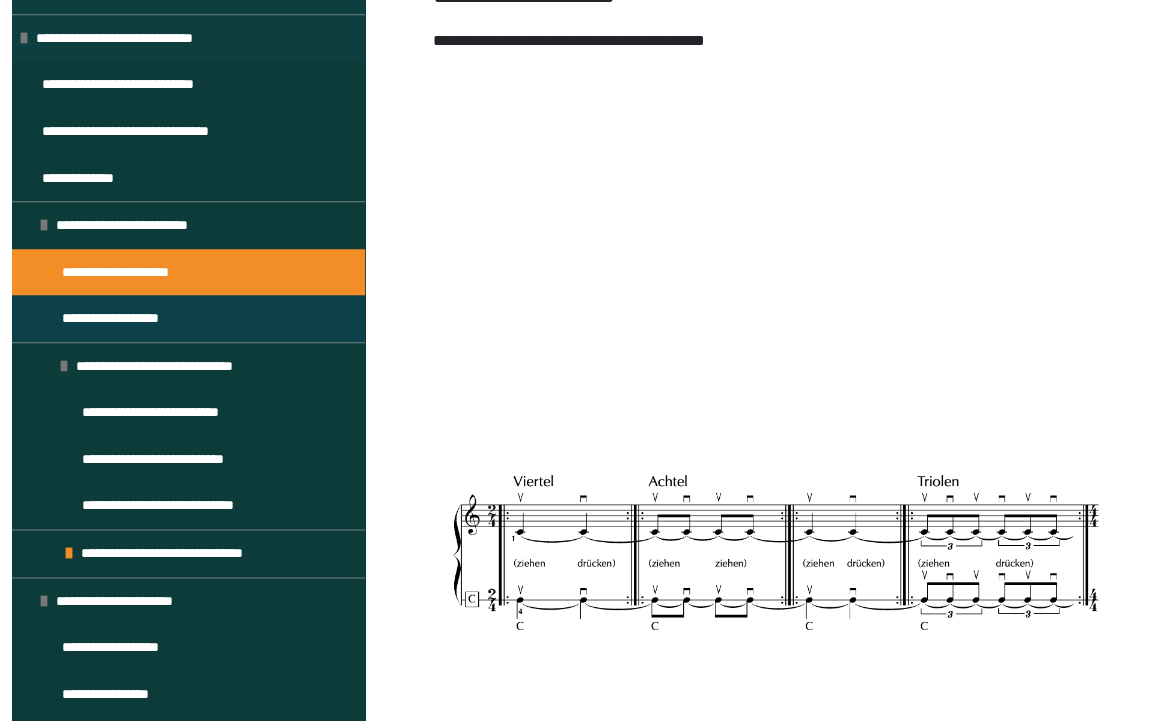 click on "**********" at bounding box center [121, 318] 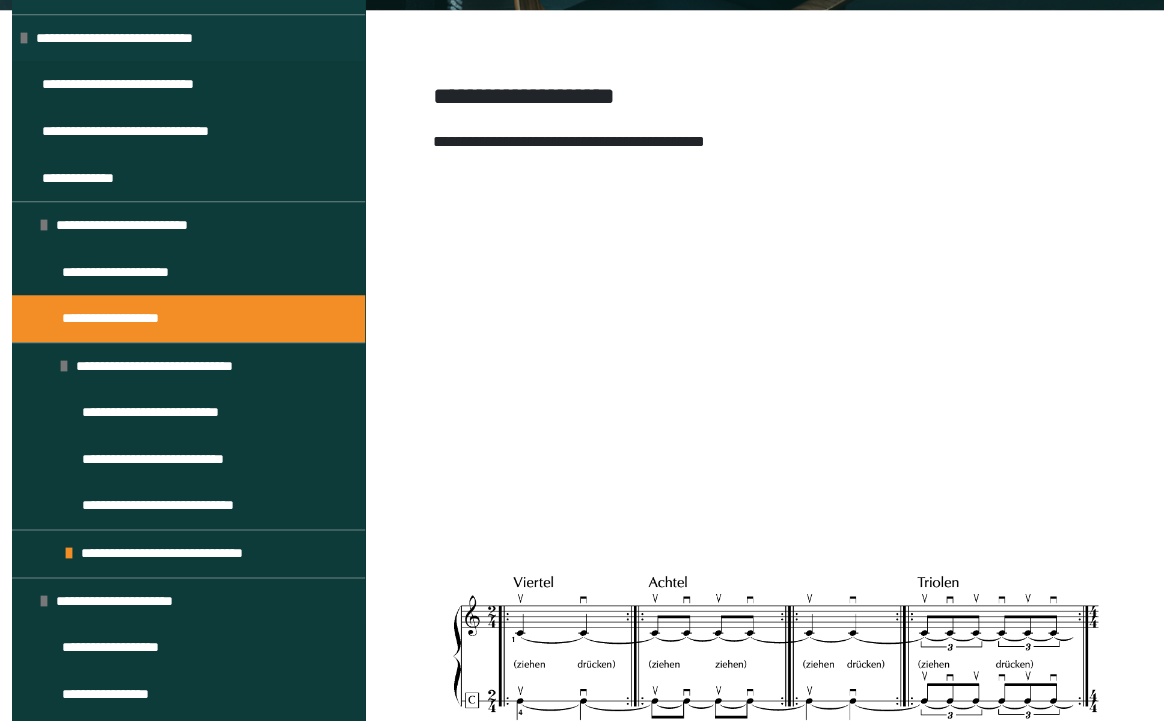 click on "**********" at bounding box center [121, 318] 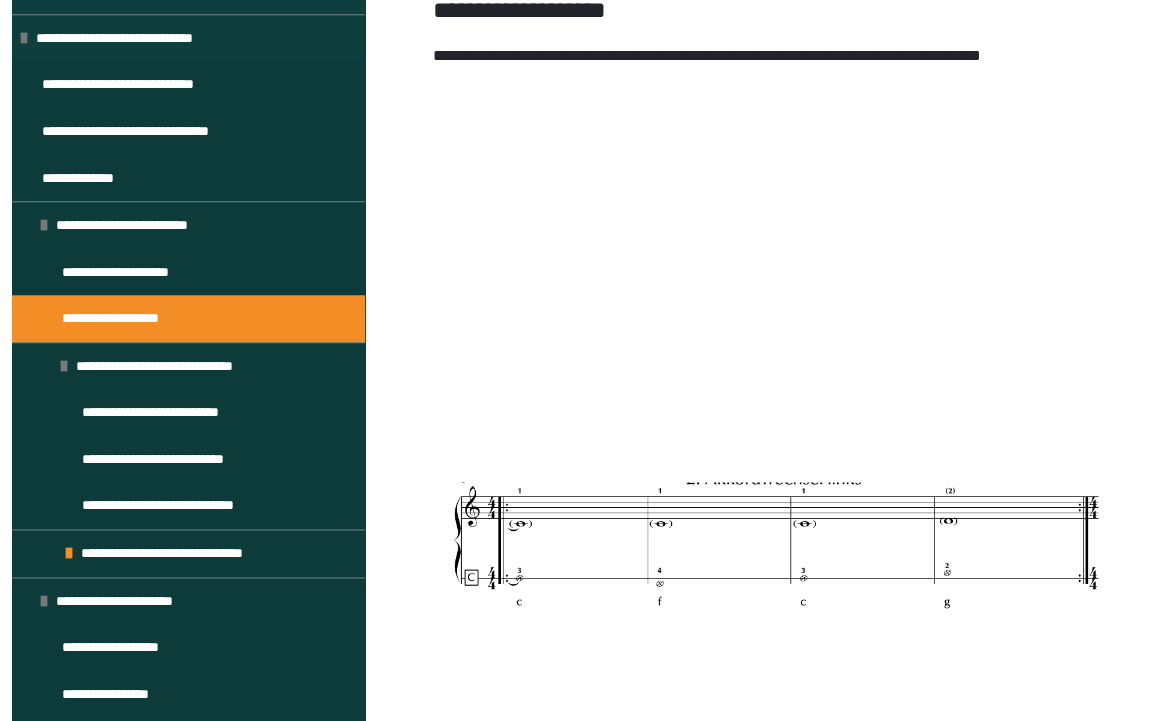 scroll, scrollTop: 514, scrollLeft: 0, axis: vertical 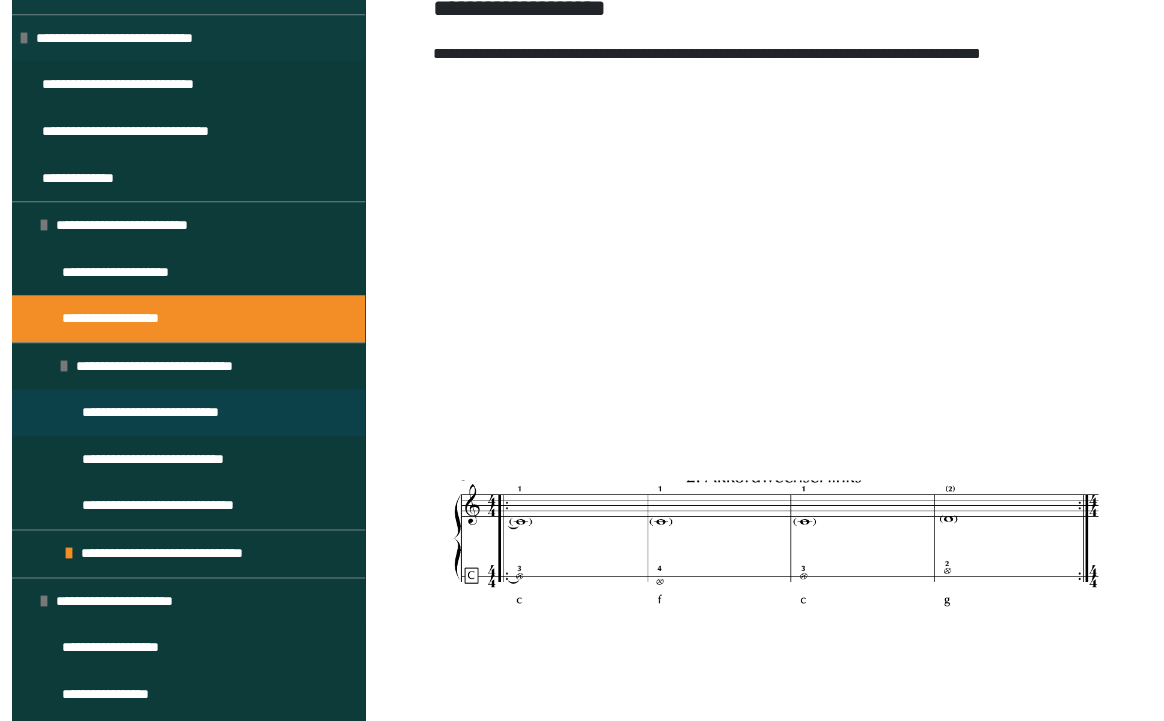 click on "**********" at bounding box center [163, 412] 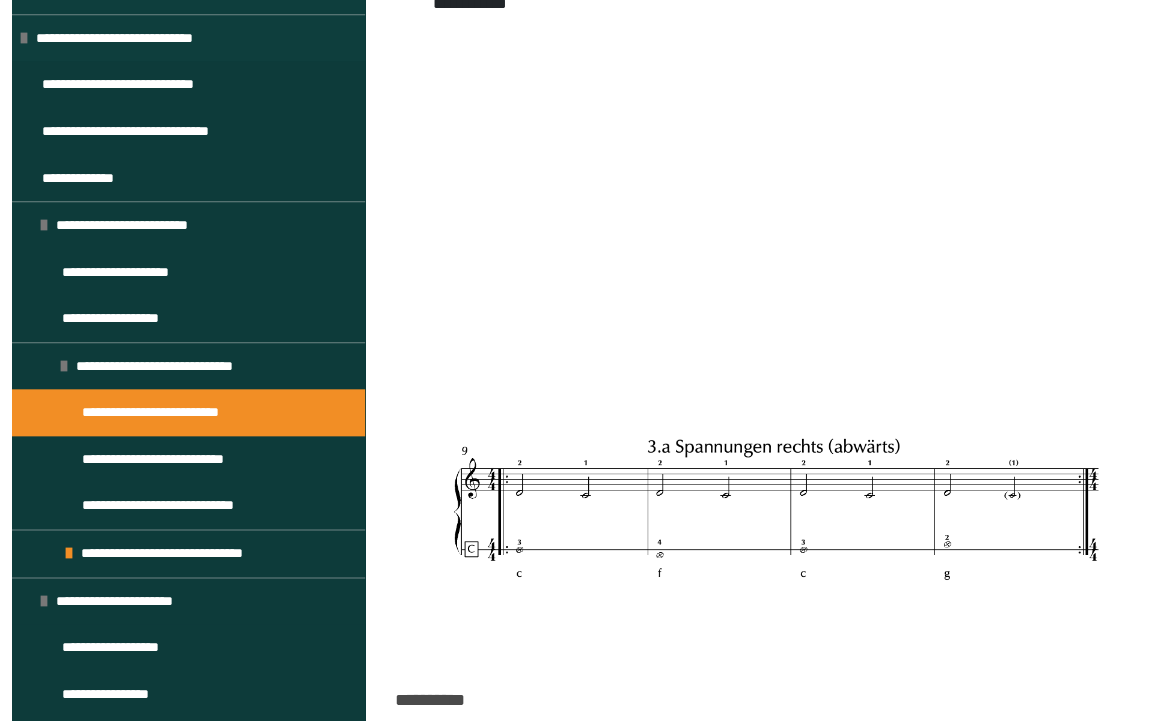 scroll, scrollTop: 563, scrollLeft: 0, axis: vertical 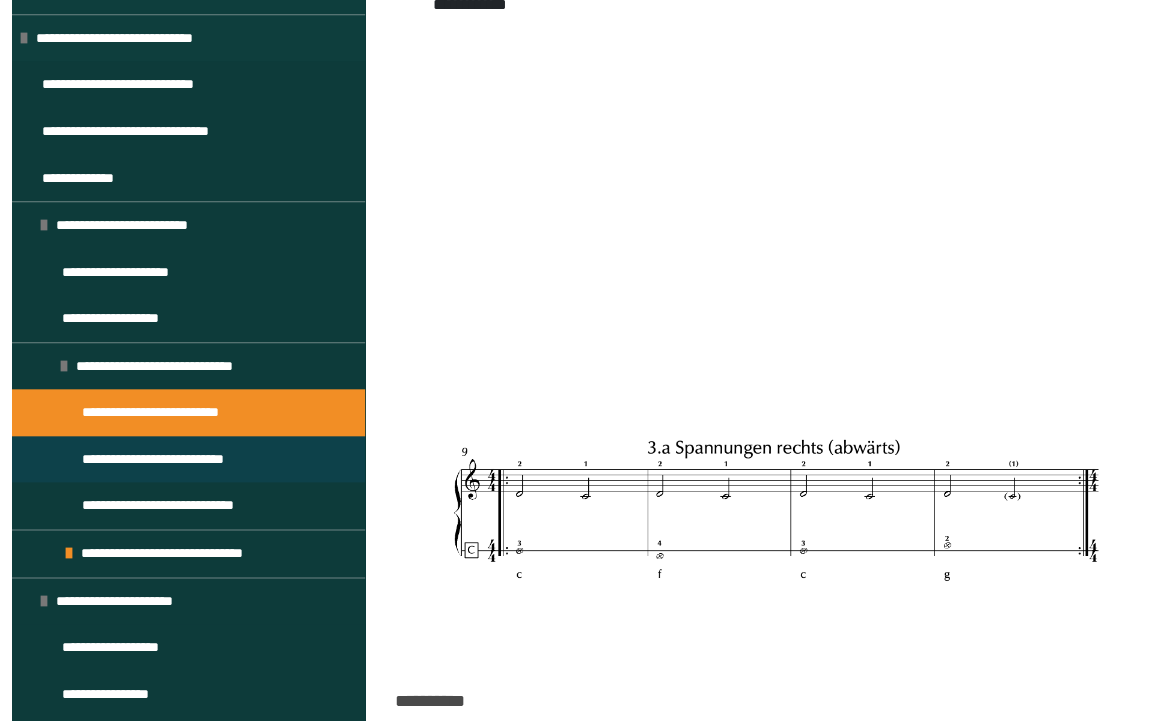 click on "**********" at bounding box center (165, 459) 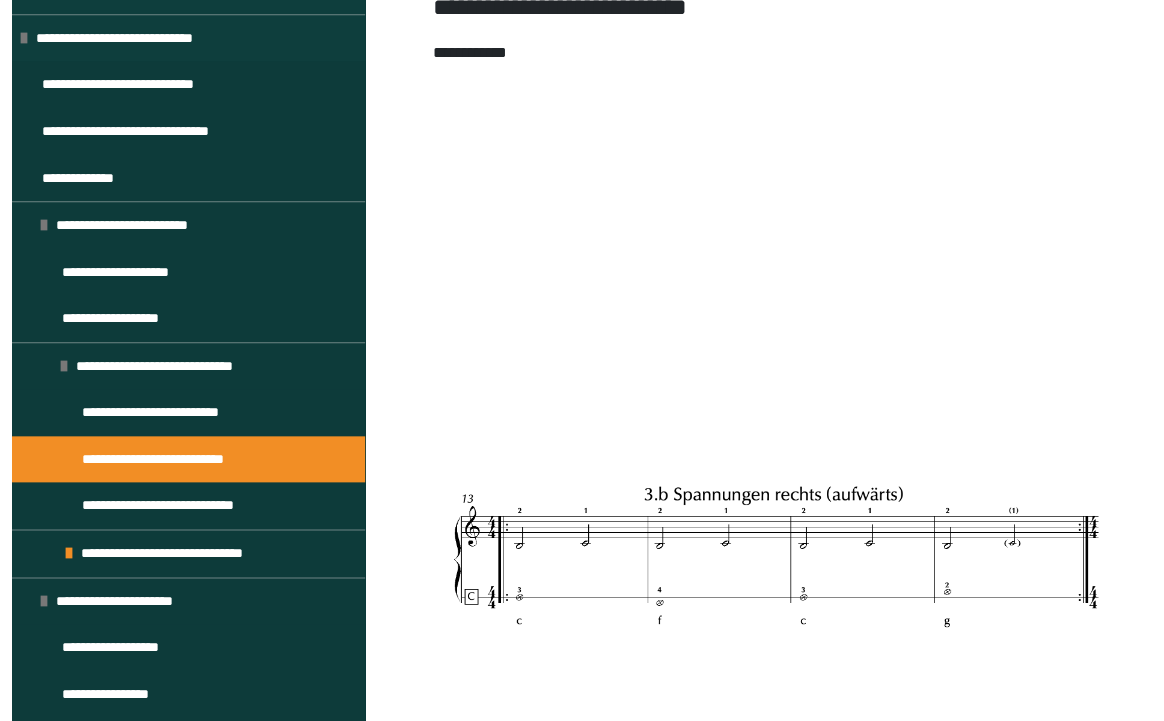 scroll, scrollTop: 532, scrollLeft: 0, axis: vertical 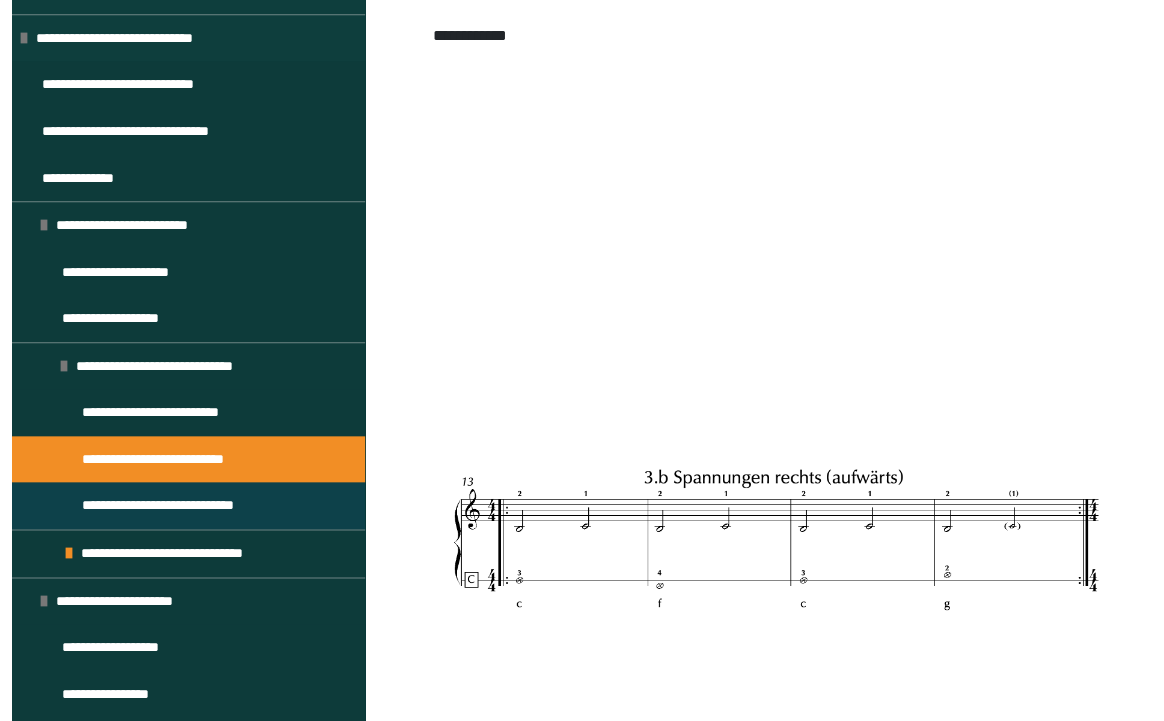 click on "**********" at bounding box center (174, 505) 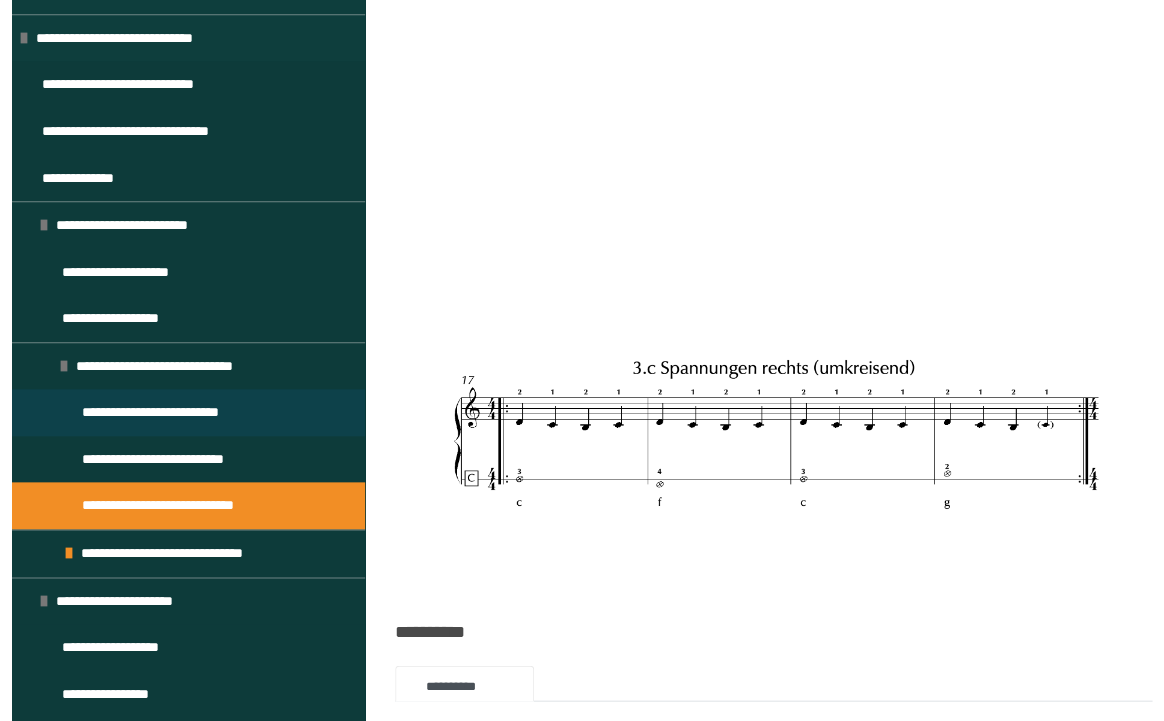 scroll, scrollTop: 645, scrollLeft: 0, axis: vertical 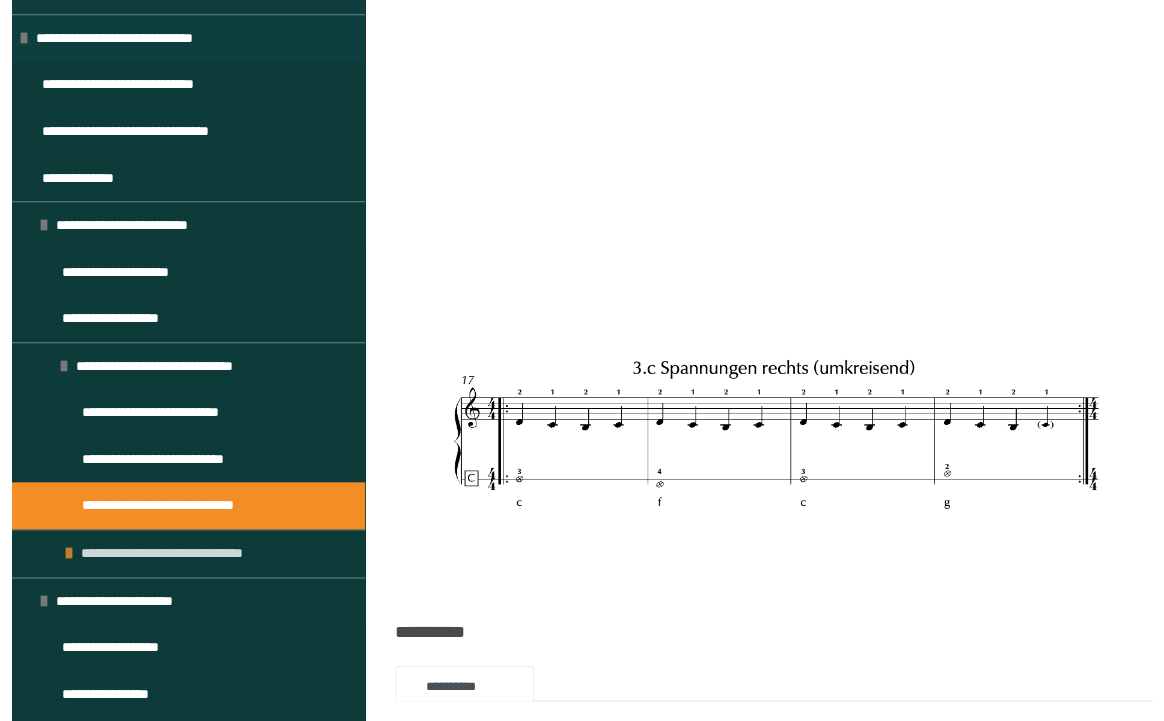 click at bounding box center (69, 553) 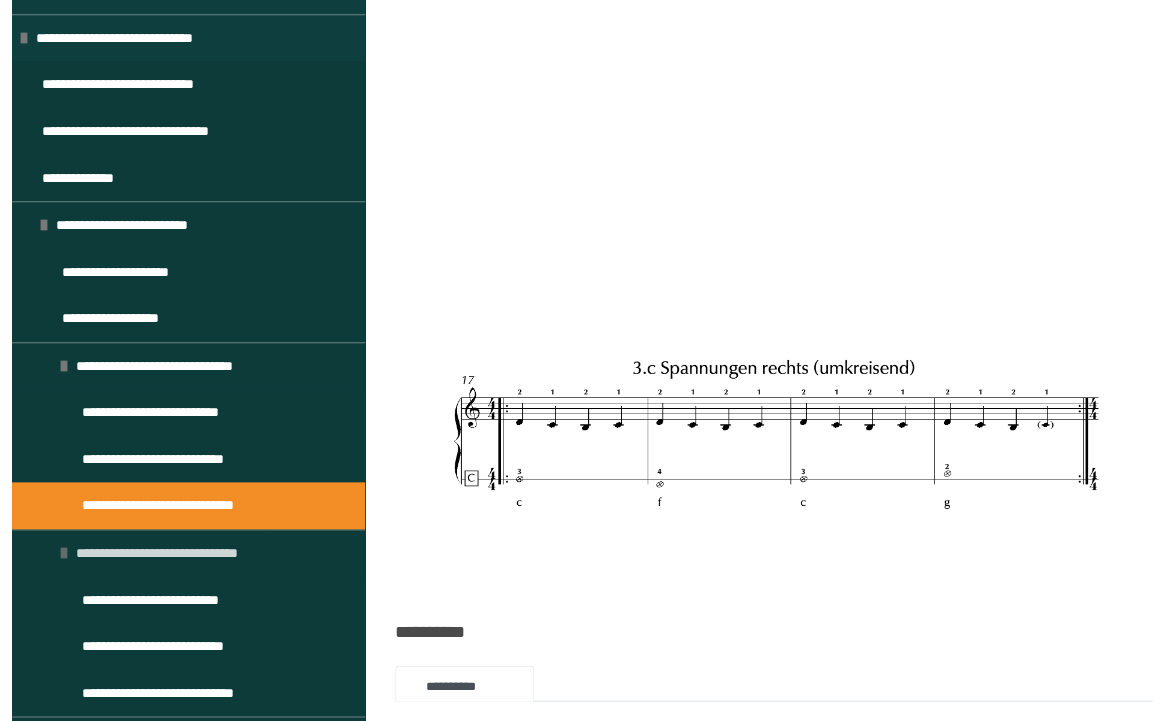scroll, scrollTop: 278, scrollLeft: 0, axis: vertical 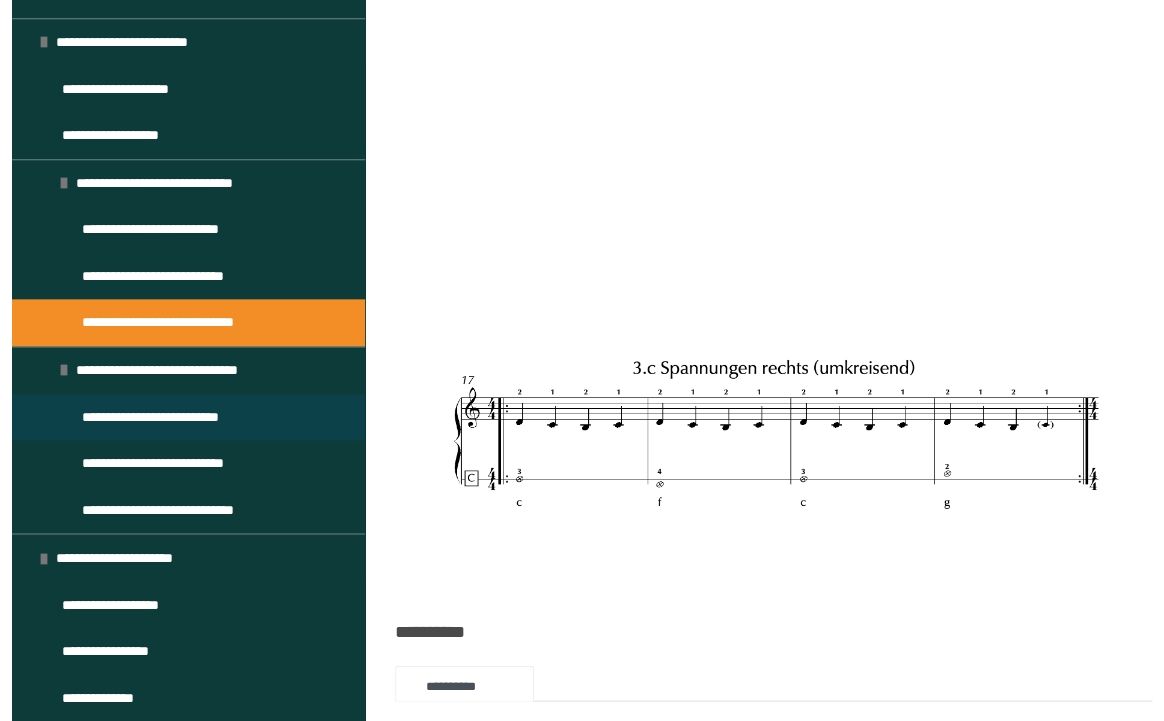 click on "**********" at bounding box center (163, 417) 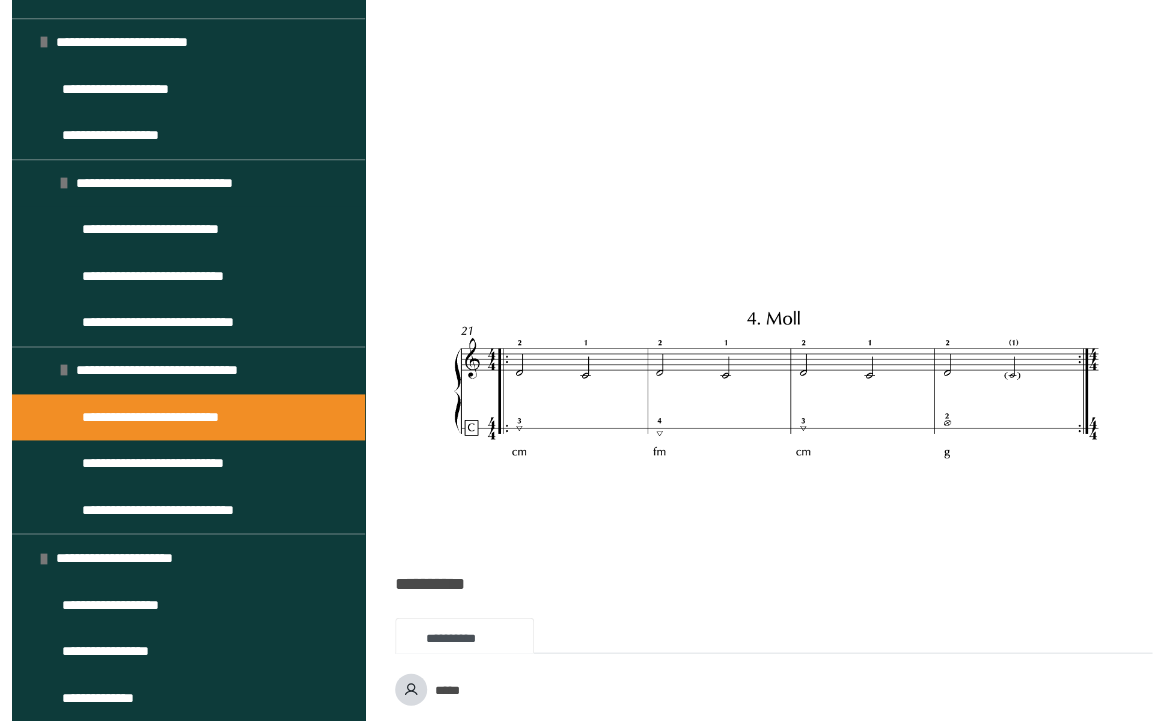 scroll, scrollTop: 694, scrollLeft: 0, axis: vertical 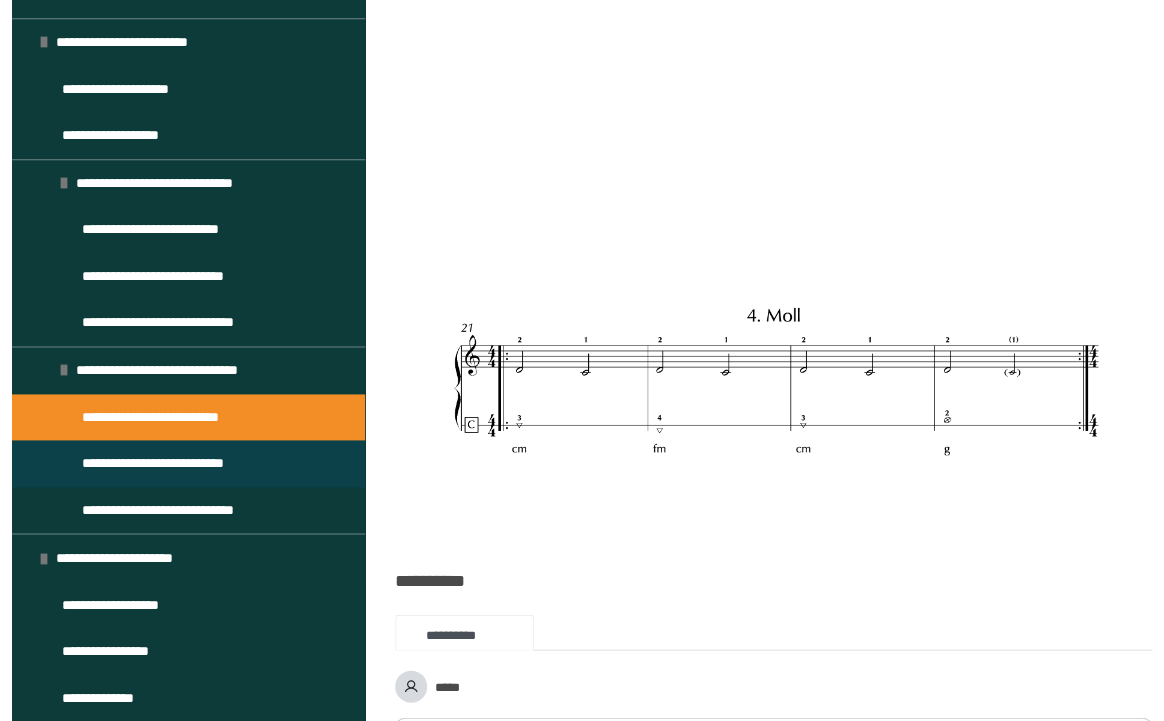 click on "**********" at bounding box center (165, 463) 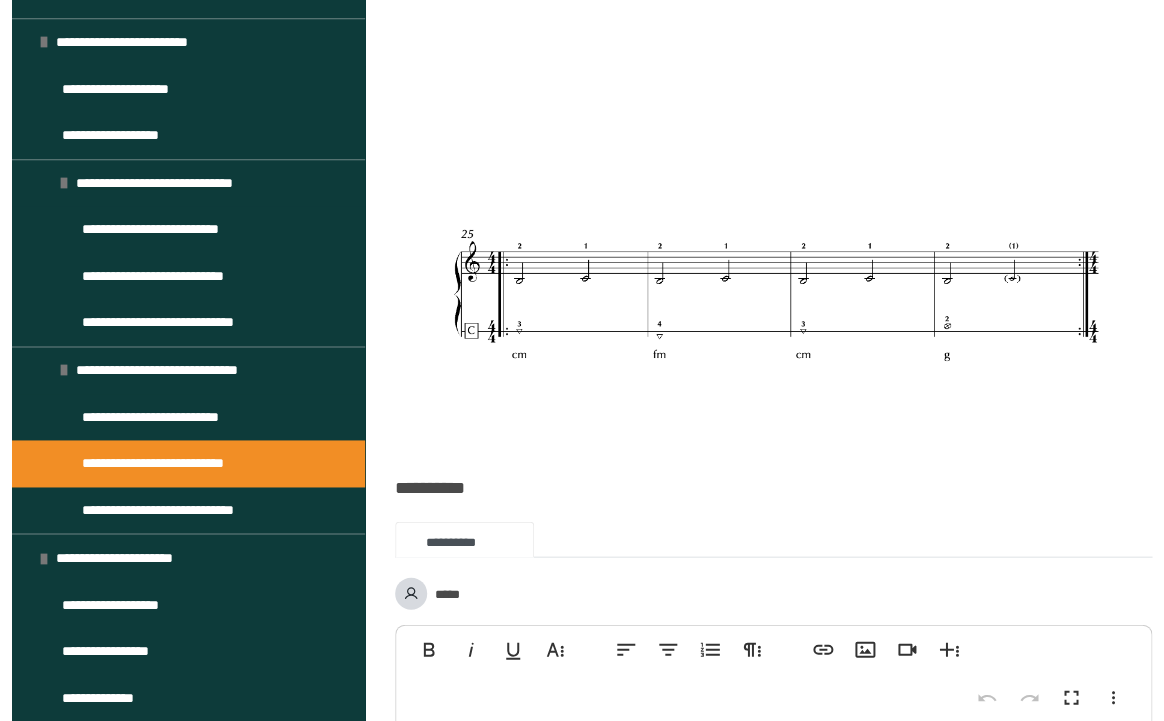 scroll, scrollTop: 774, scrollLeft: 0, axis: vertical 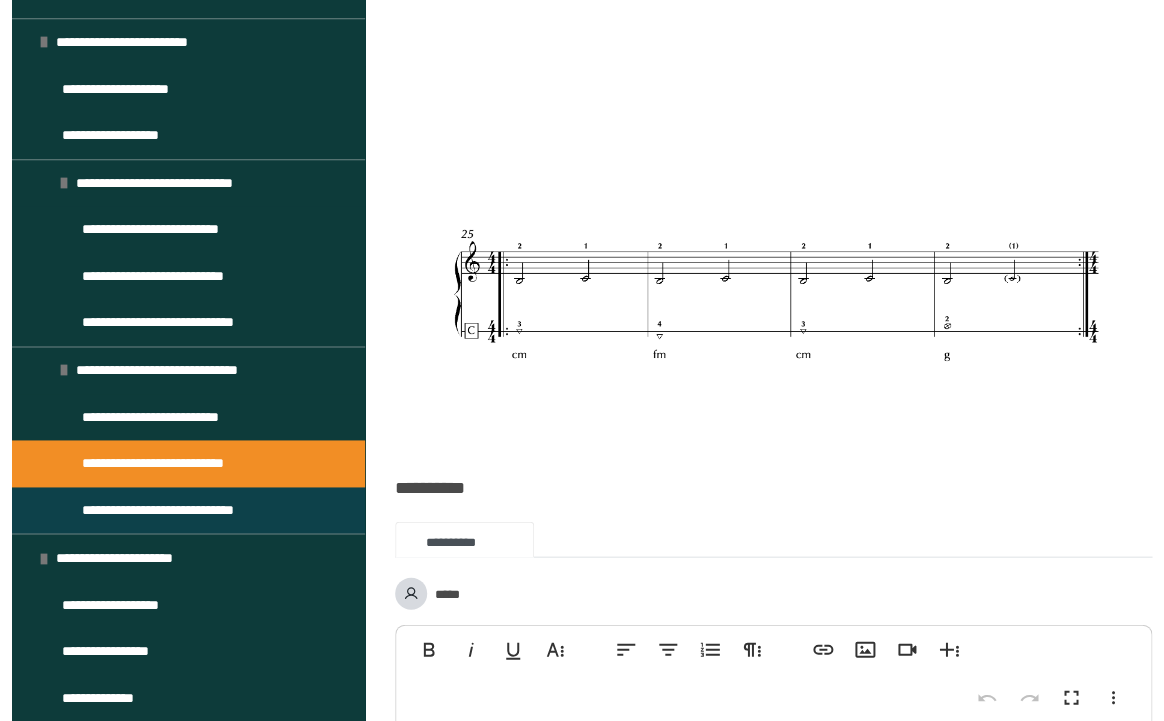 click on "**********" at bounding box center (174, 510) 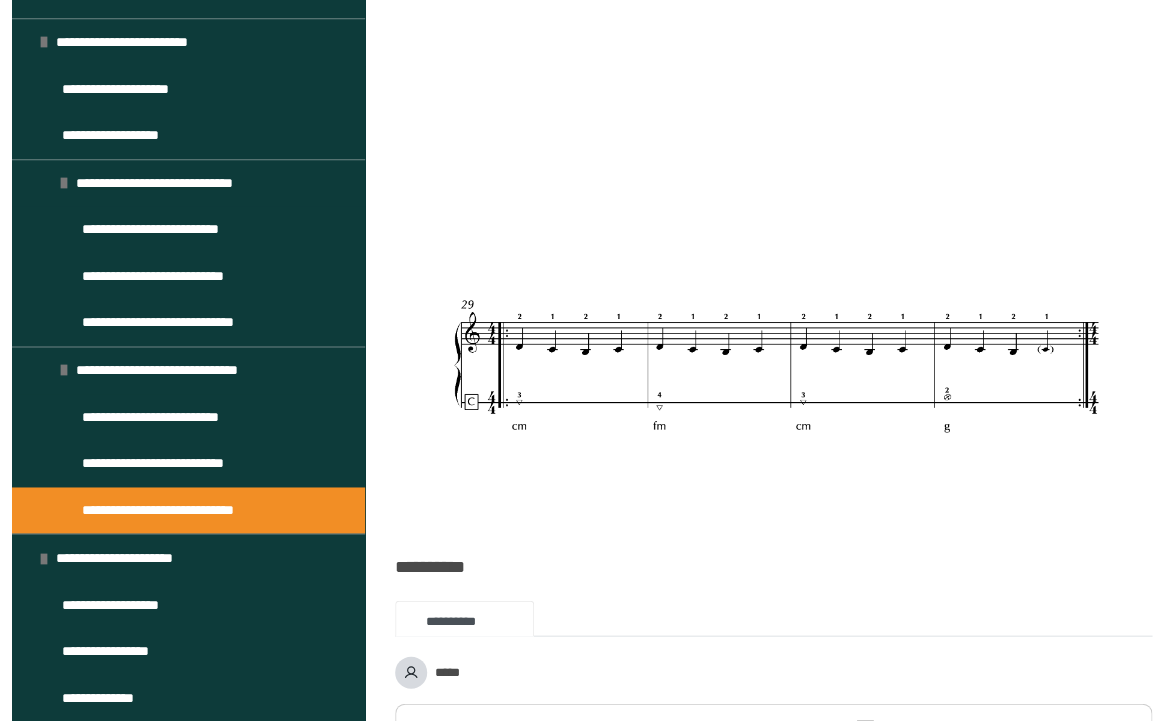 scroll, scrollTop: 724, scrollLeft: 0, axis: vertical 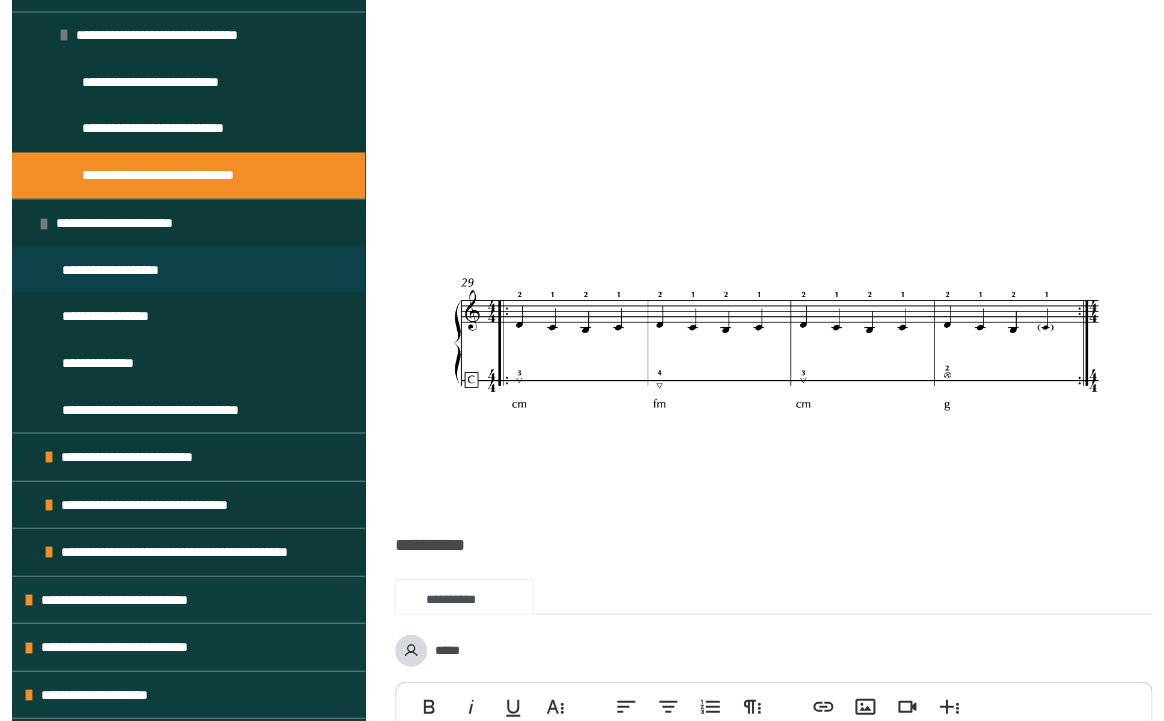 click on "**********" at bounding box center [120, 269] 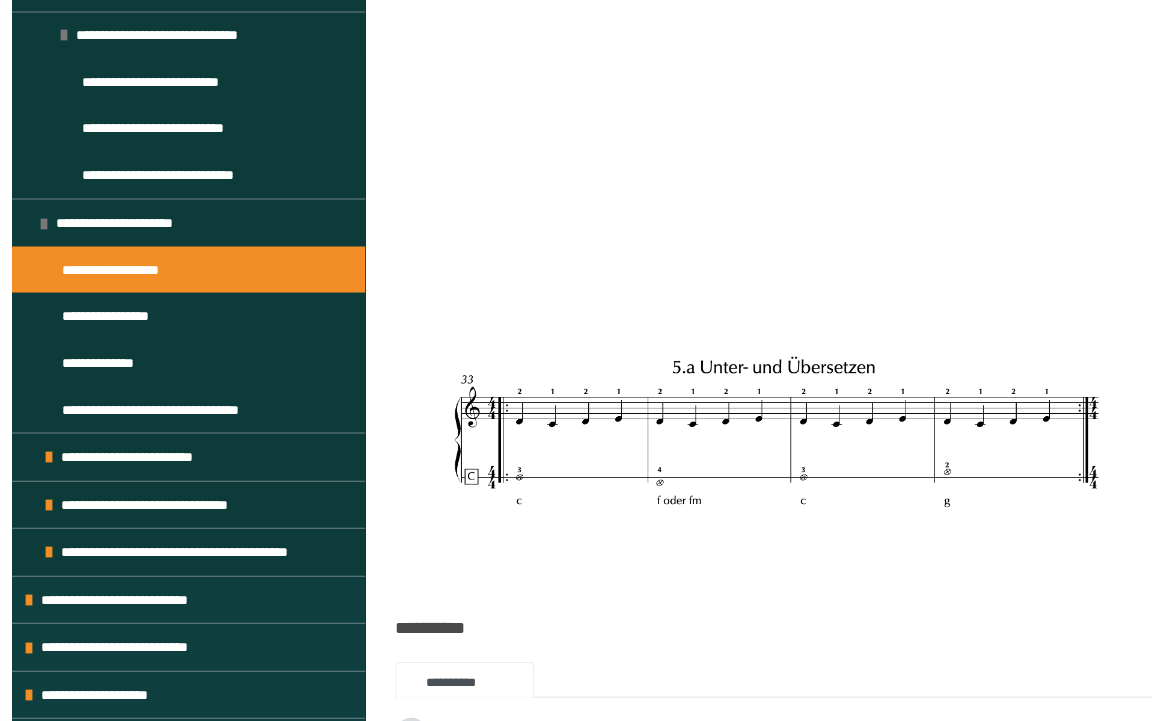 scroll, scrollTop: 646, scrollLeft: 0, axis: vertical 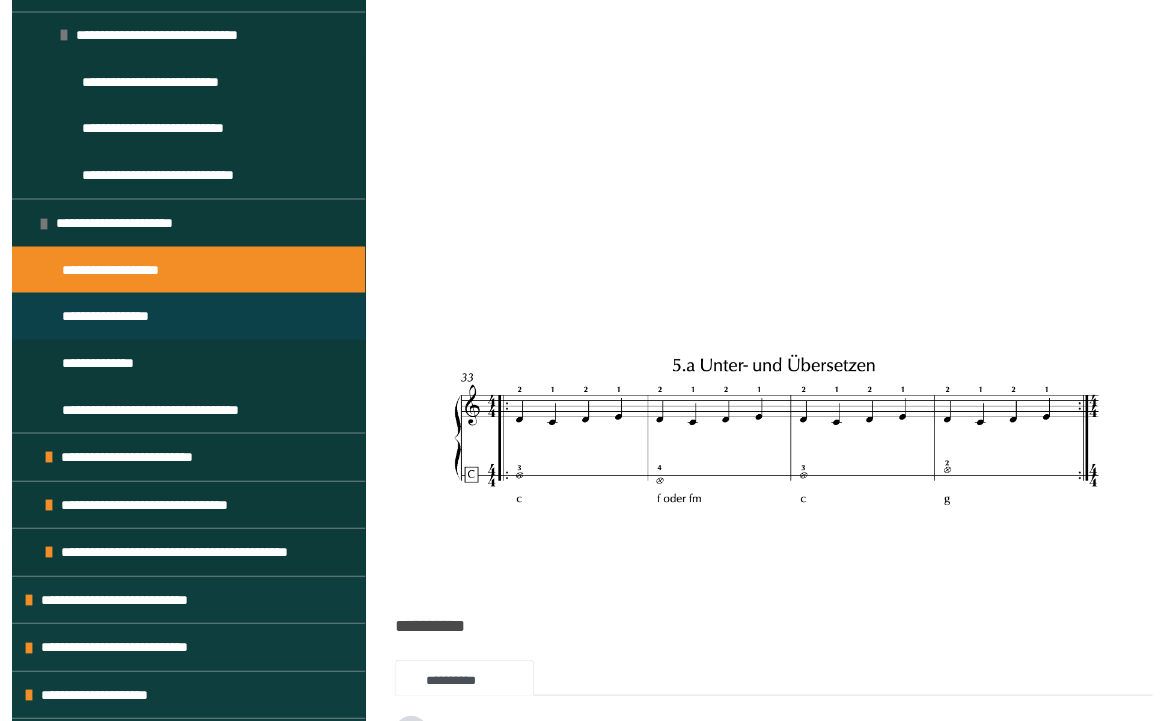 click on "**********" at bounding box center [116, 315] 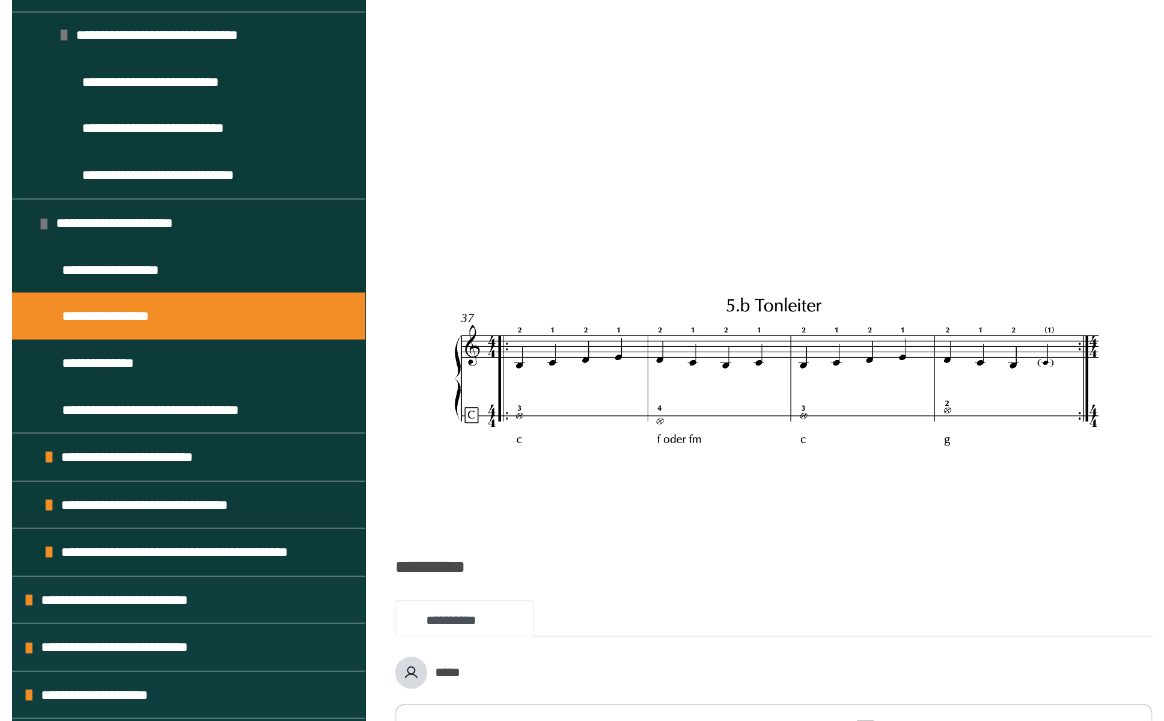 scroll, scrollTop: 700, scrollLeft: 0, axis: vertical 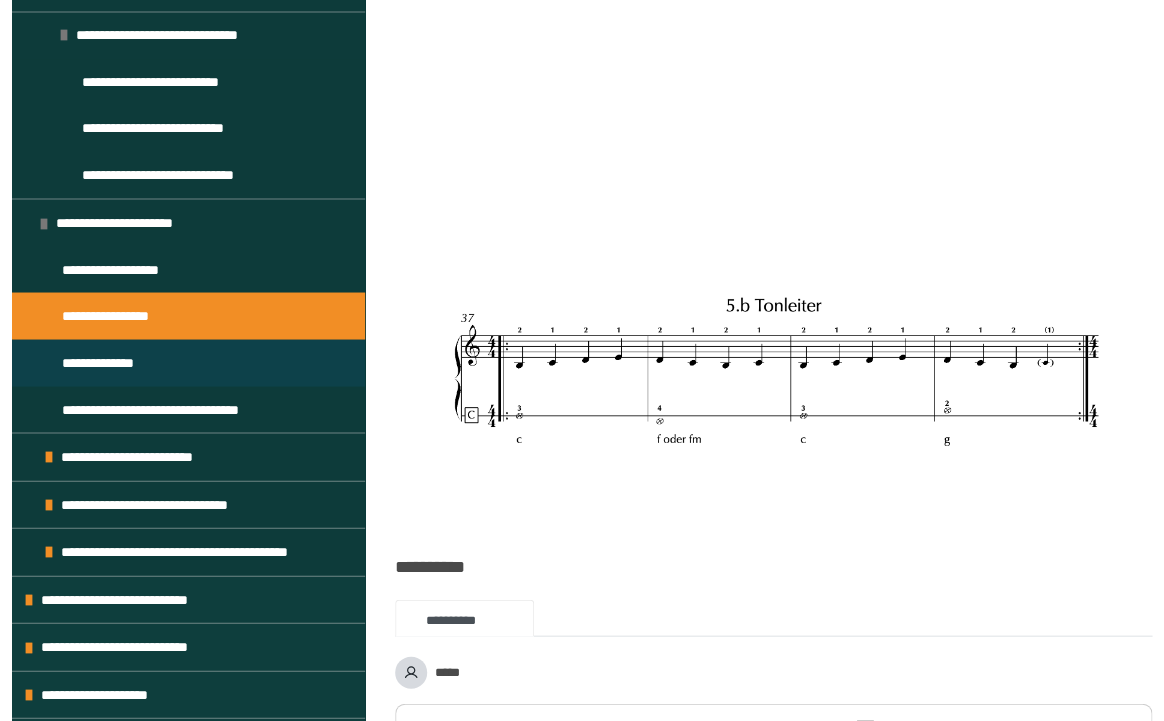 click on "**********" at bounding box center (108, 362) 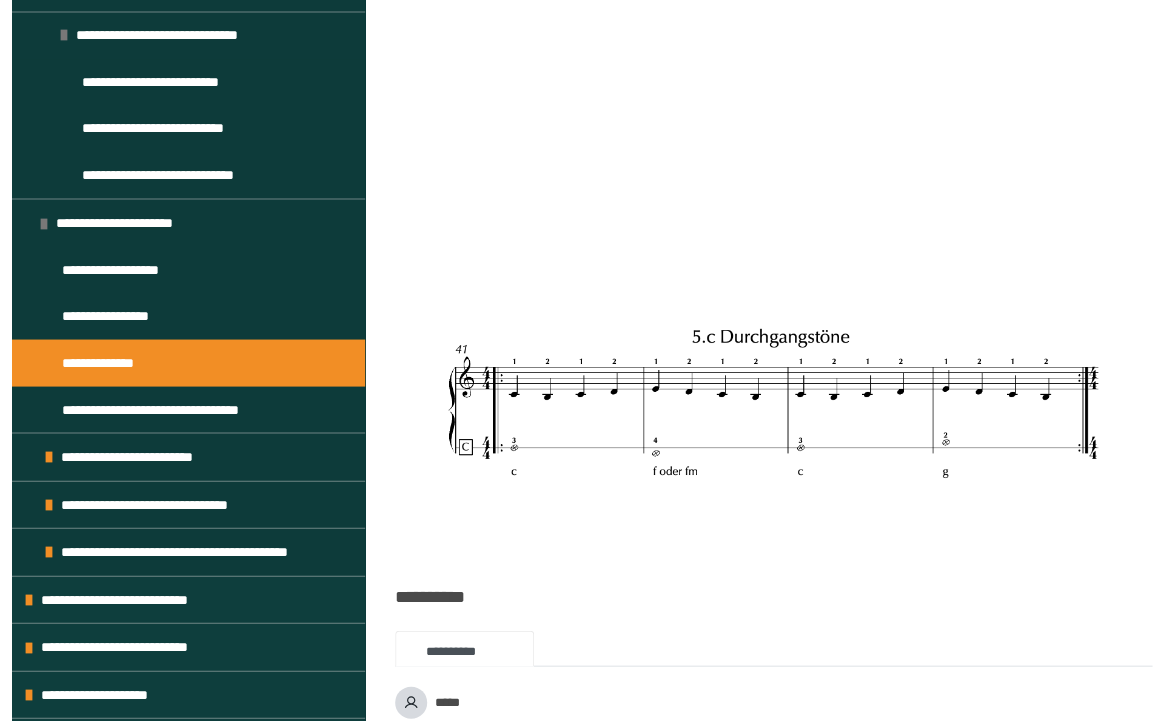 scroll, scrollTop: 667, scrollLeft: 0, axis: vertical 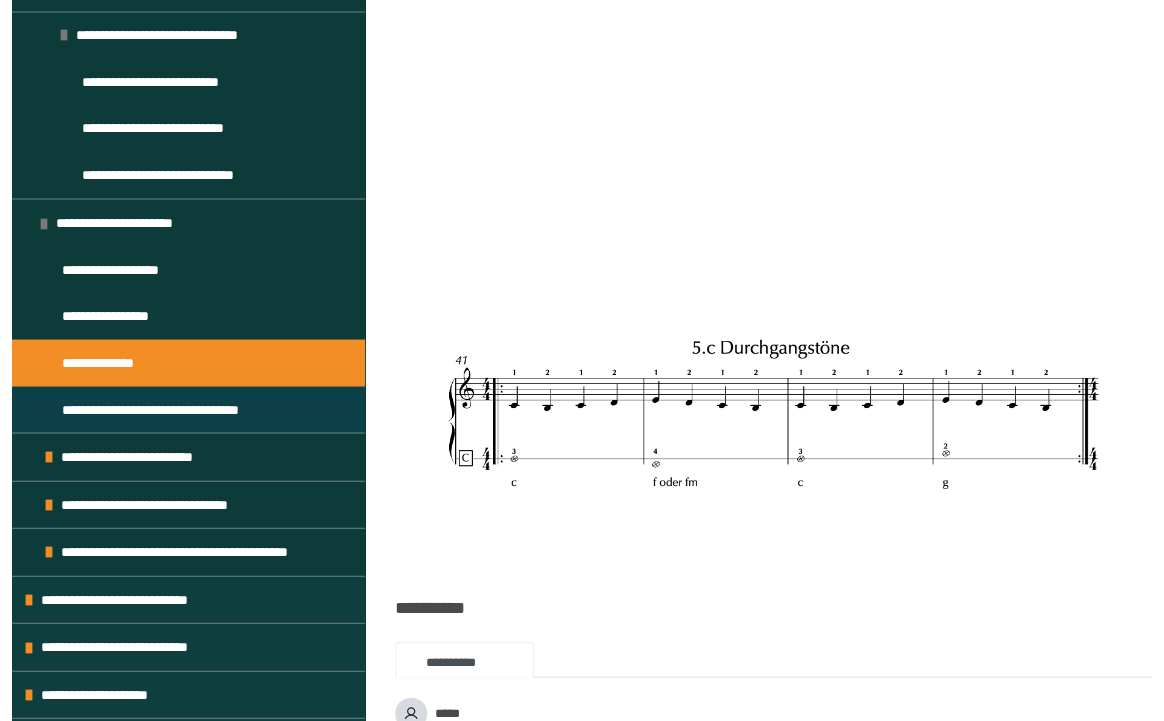 click on "**********" at bounding box center [164, 409] 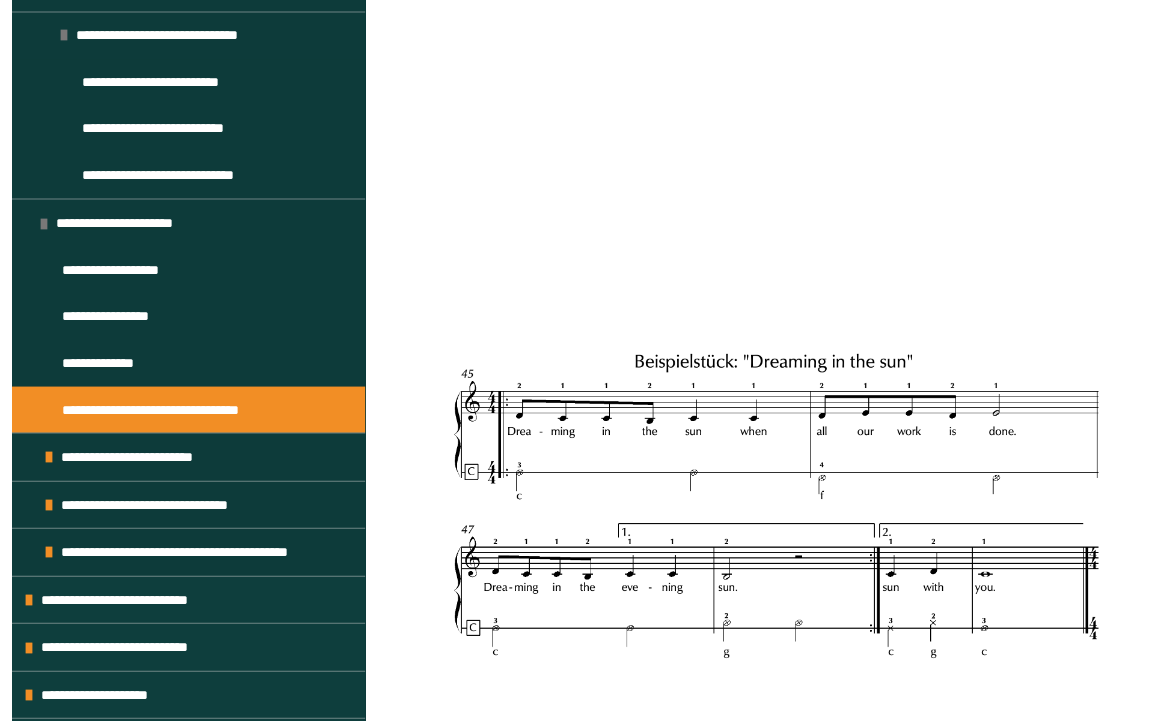 scroll, scrollTop: 658, scrollLeft: 0, axis: vertical 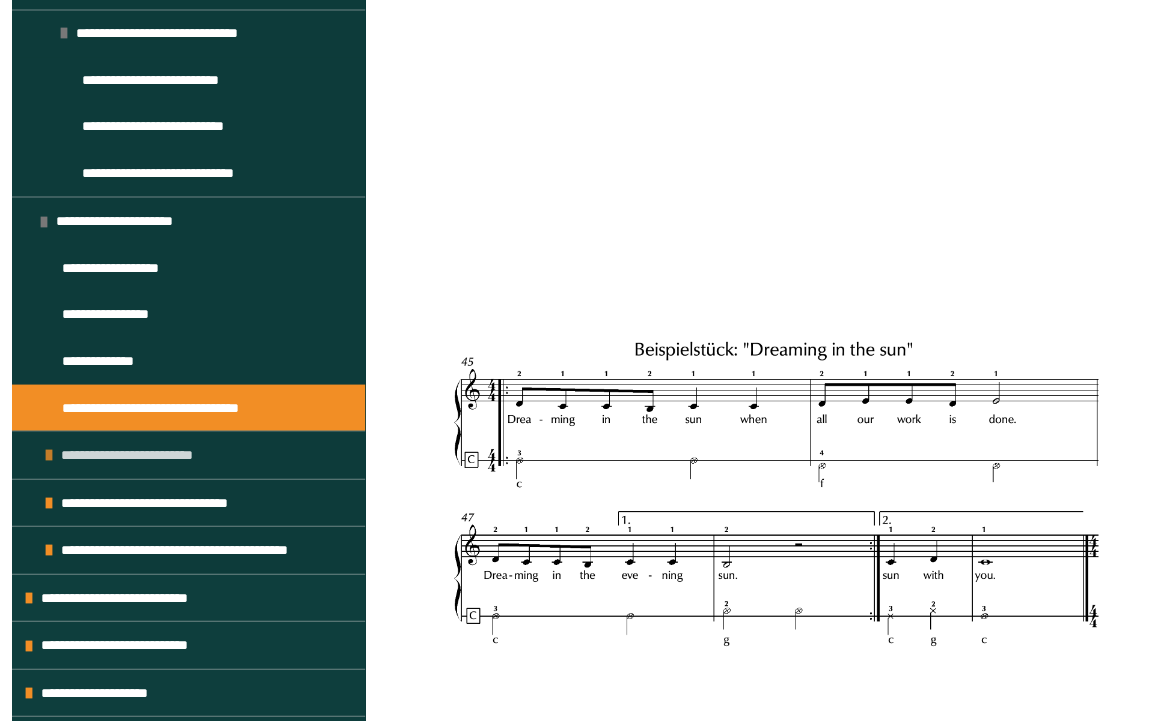 click at bounding box center (49, 454) 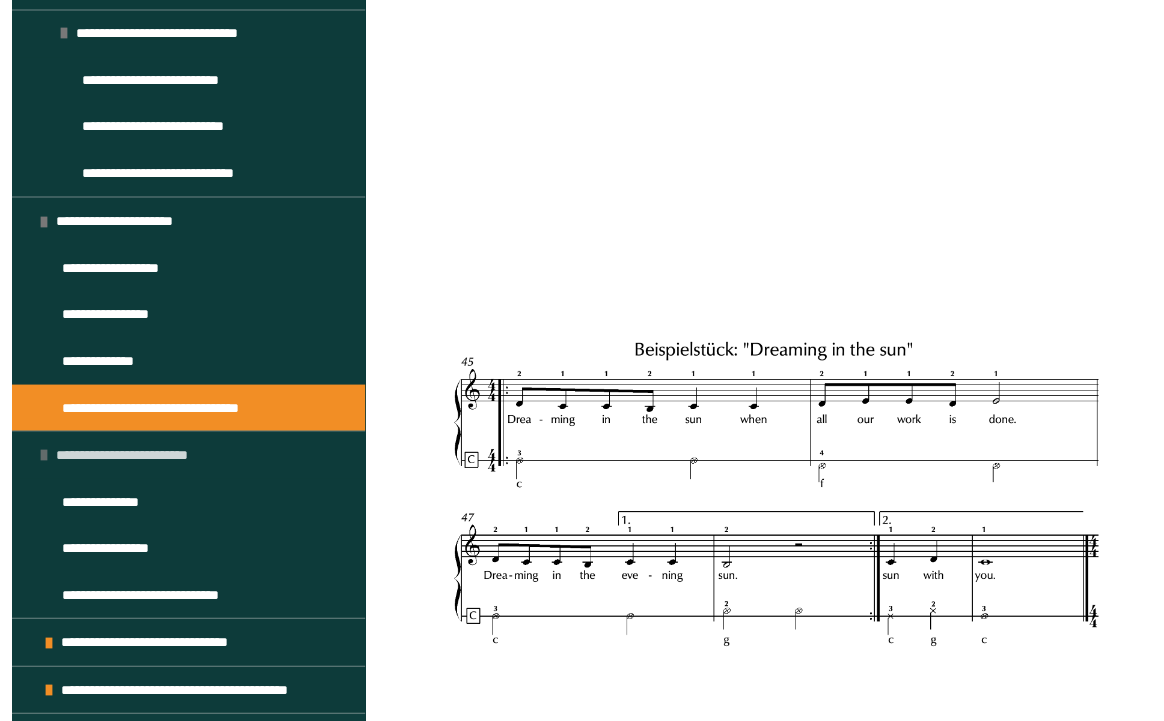 scroll, scrollTop: 658, scrollLeft: 0, axis: vertical 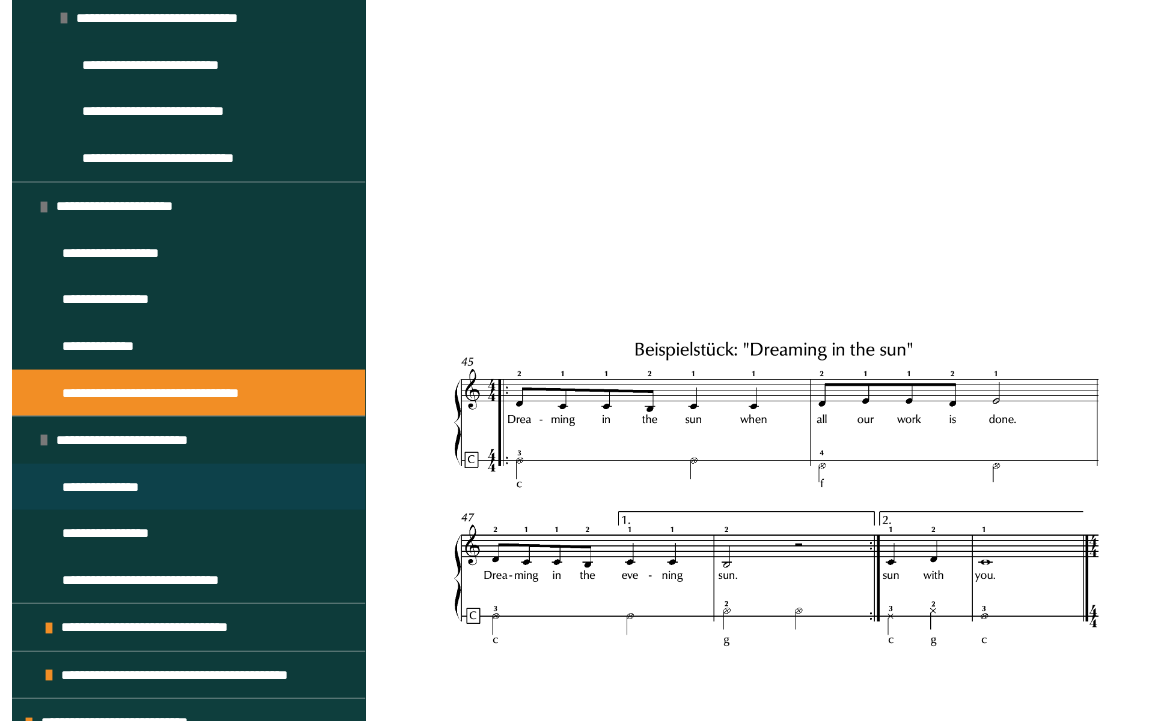 click on "**********" at bounding box center (113, 486) 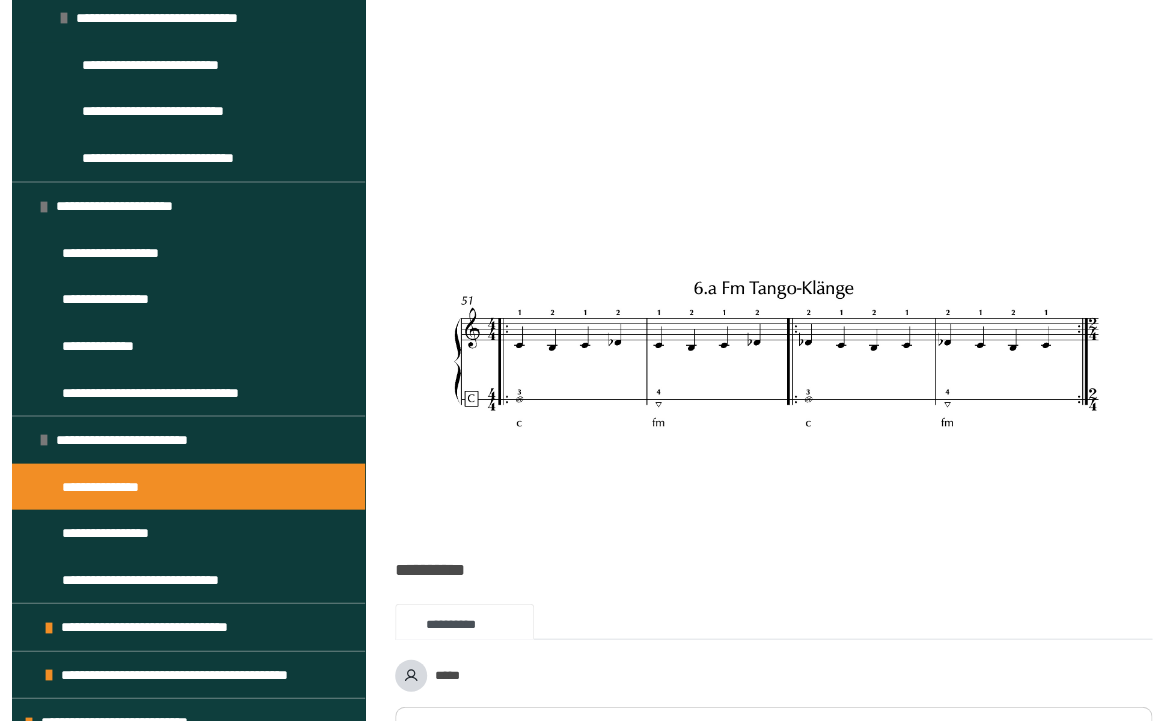 scroll, scrollTop: 730, scrollLeft: 0, axis: vertical 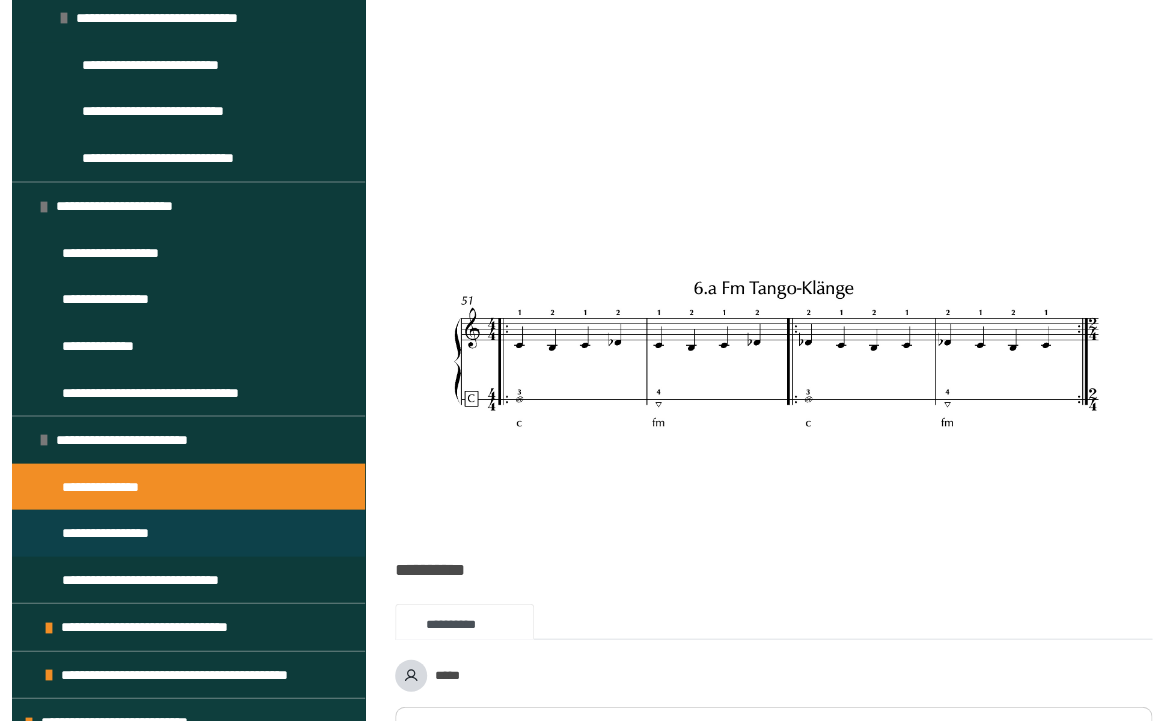 click on "**********" at bounding box center [116, 532] 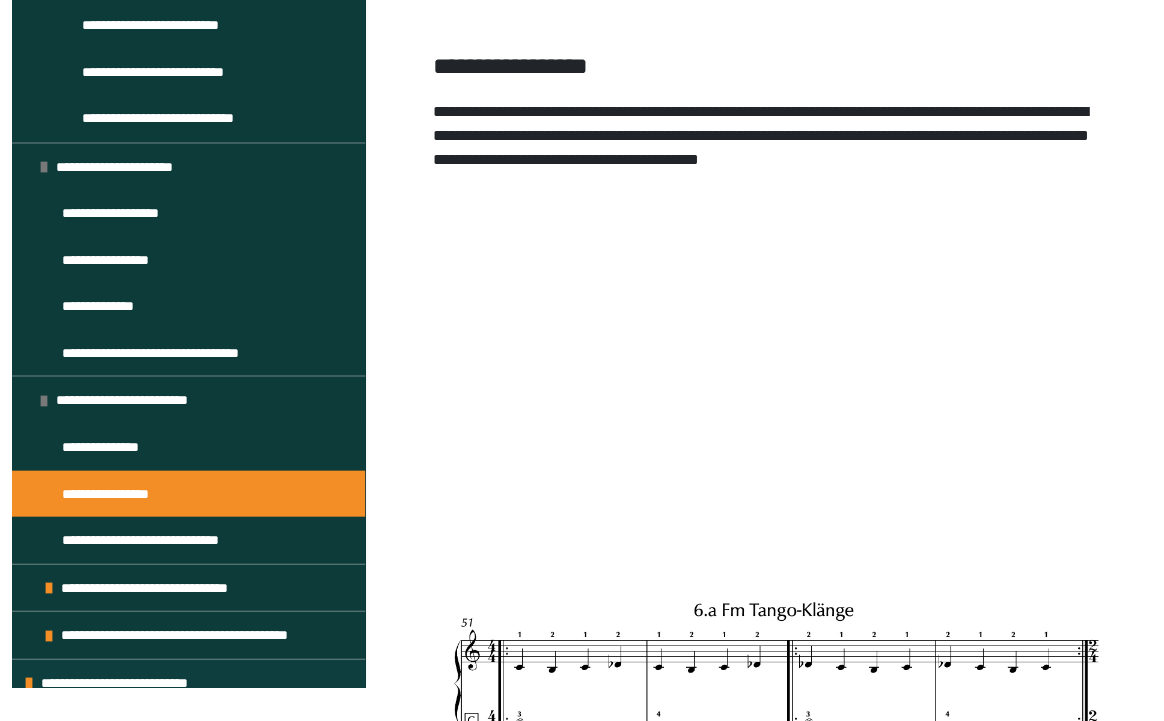 scroll, scrollTop: 358, scrollLeft: 0, axis: vertical 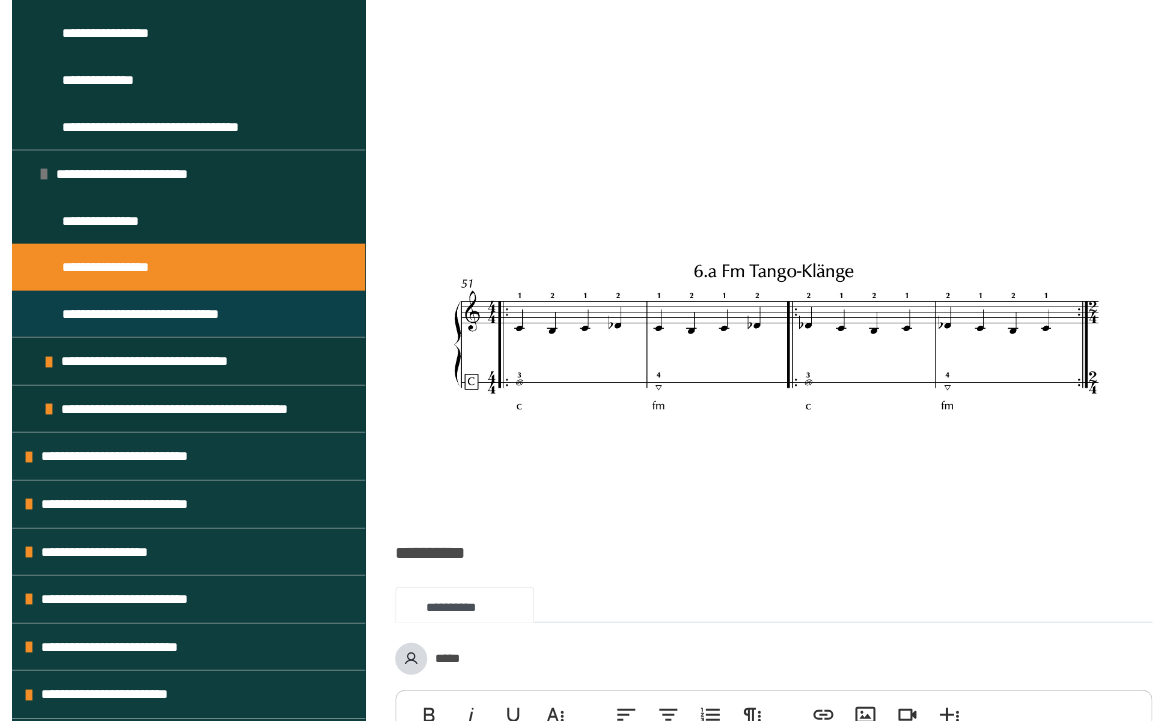 click on "**********" at bounding box center [152, 314] 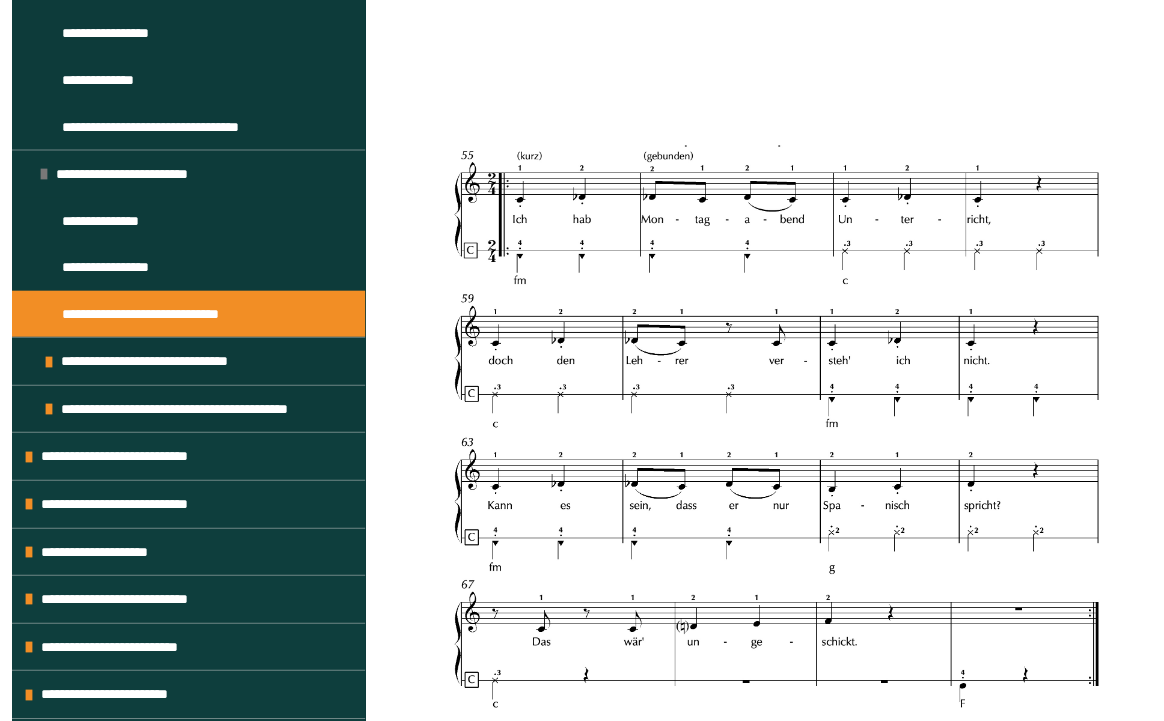 scroll, scrollTop: 854, scrollLeft: 0, axis: vertical 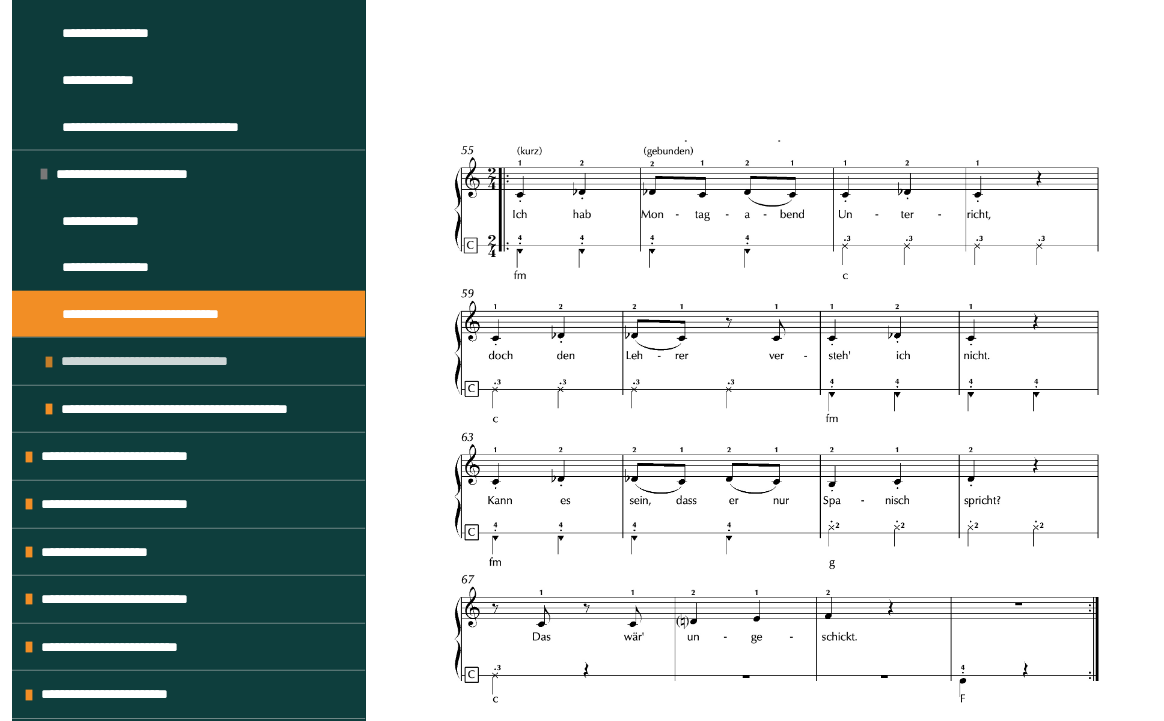 click at bounding box center [49, 362] 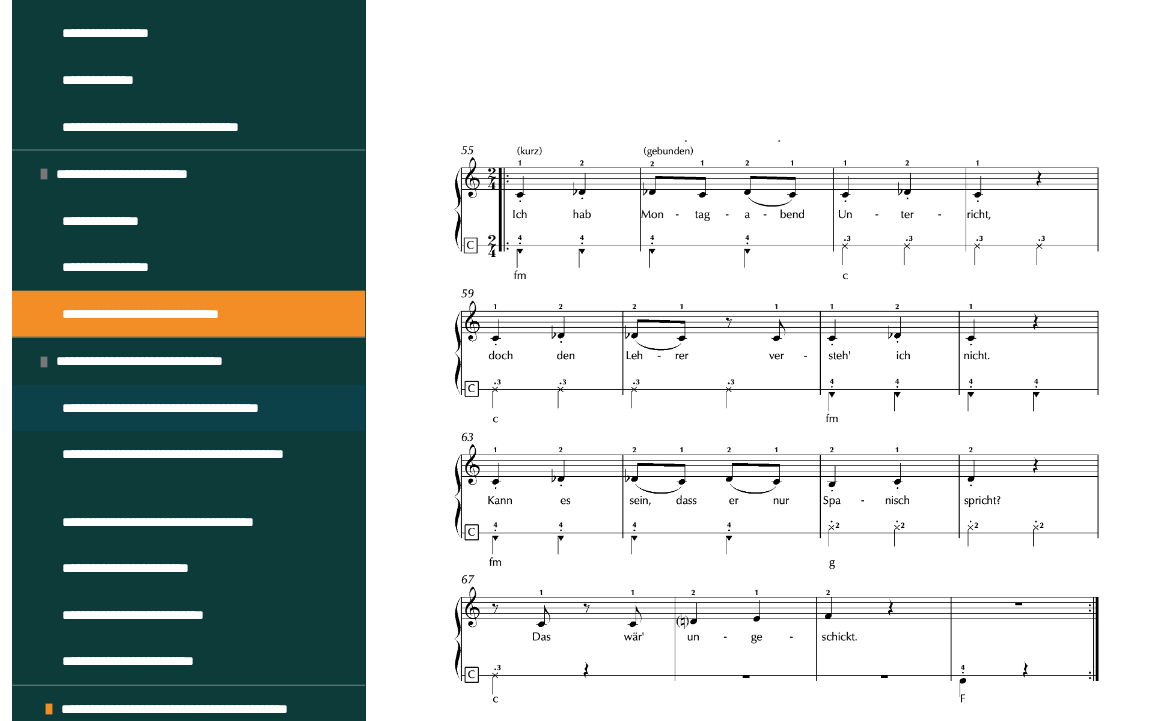 click on "**********" at bounding box center [178, 408] 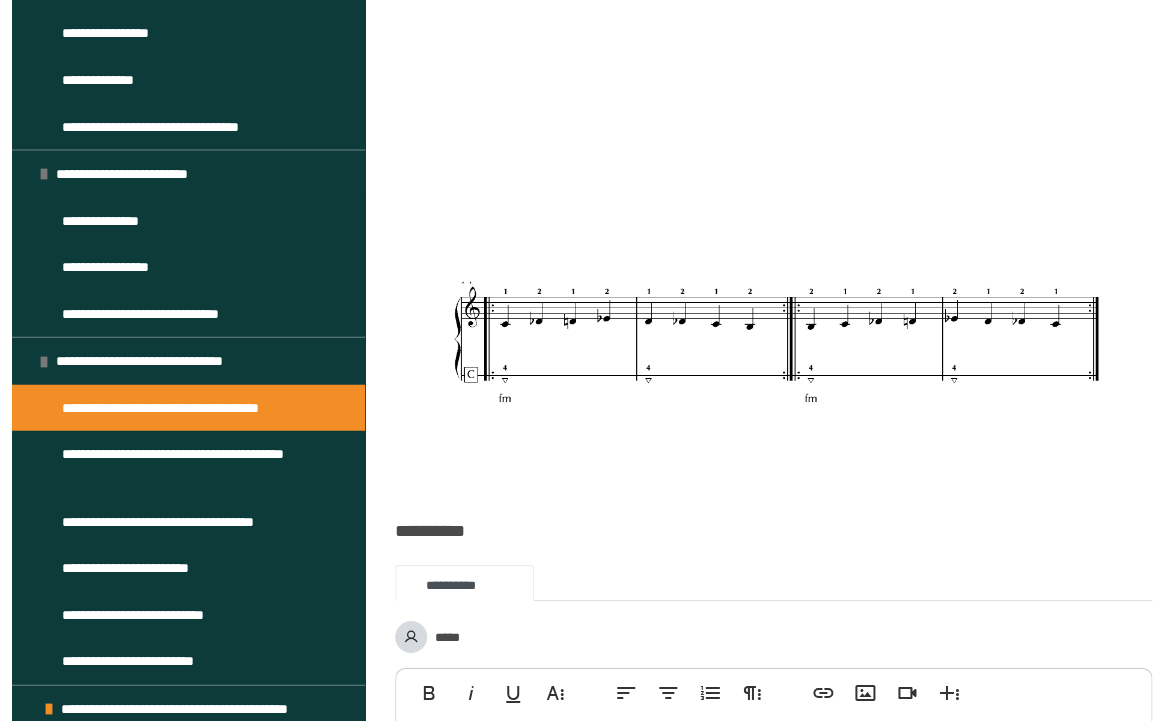 scroll, scrollTop: 1396, scrollLeft: 0, axis: vertical 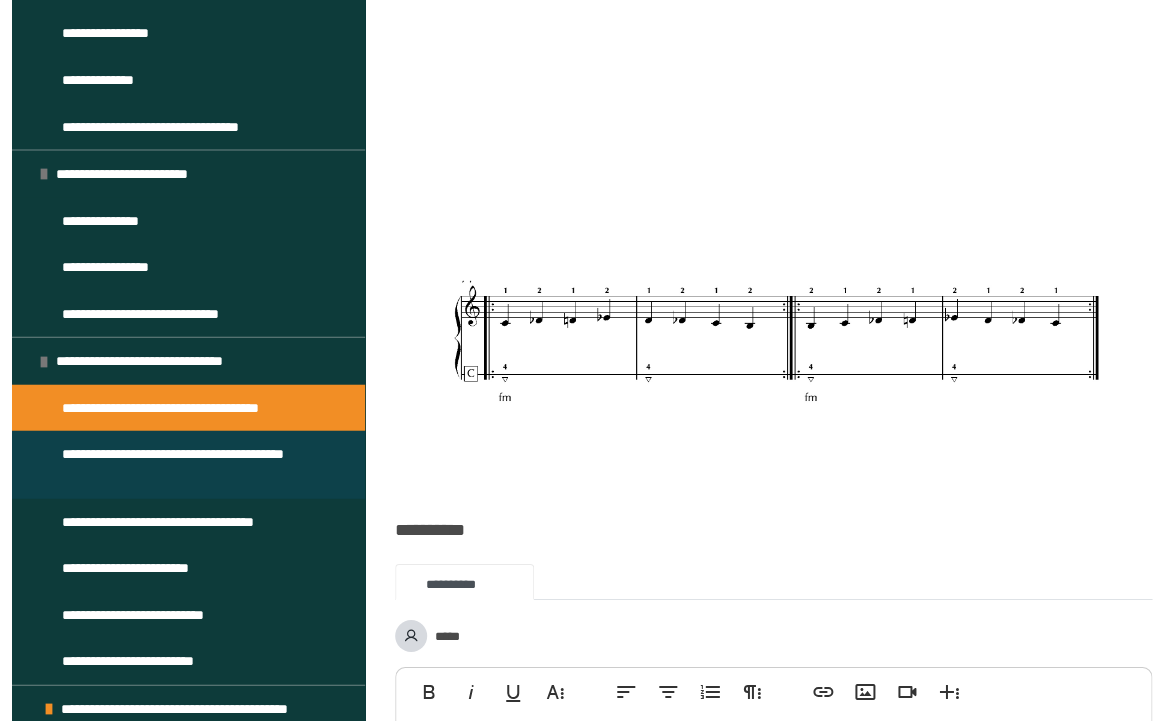 click on "**********" at bounding box center [190, 464] 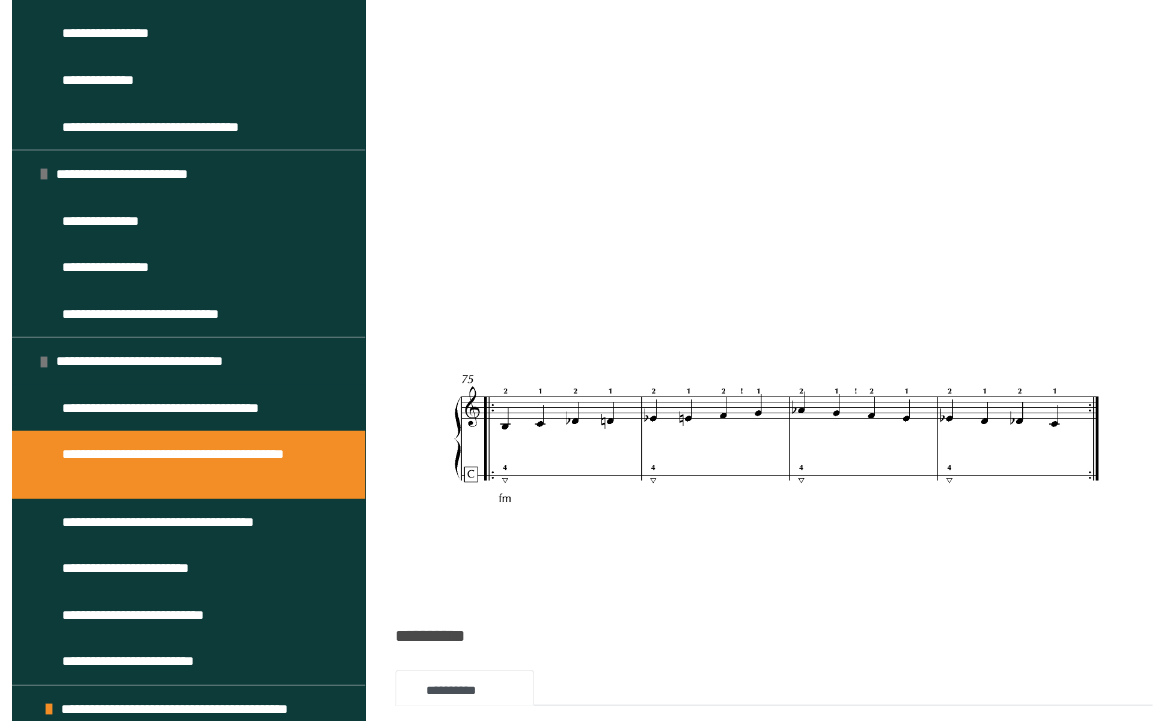 scroll, scrollTop: 633, scrollLeft: 0, axis: vertical 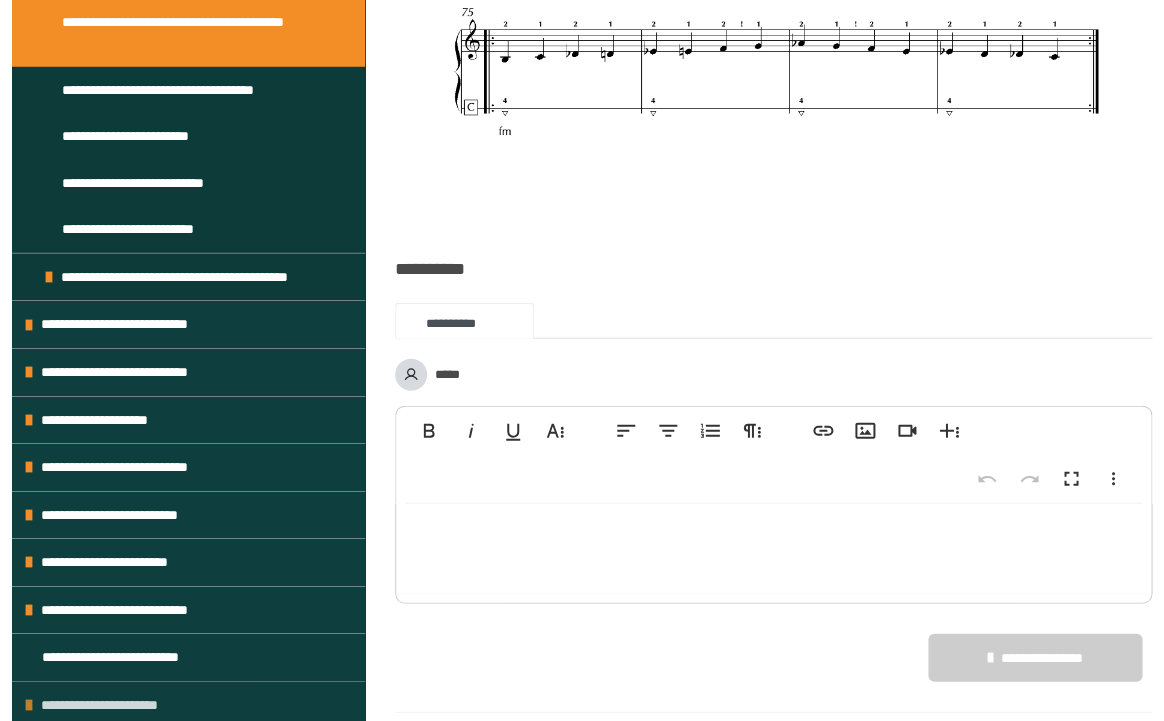 click at bounding box center [29, 705] 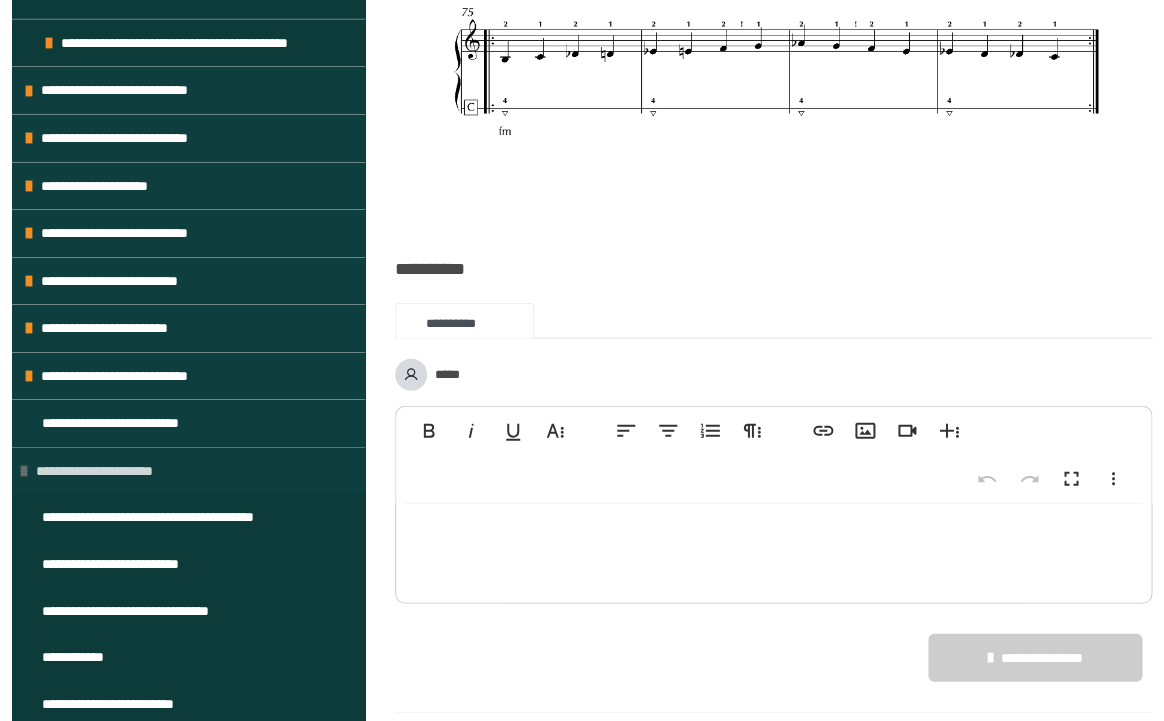 scroll, scrollTop: 1746, scrollLeft: 0, axis: vertical 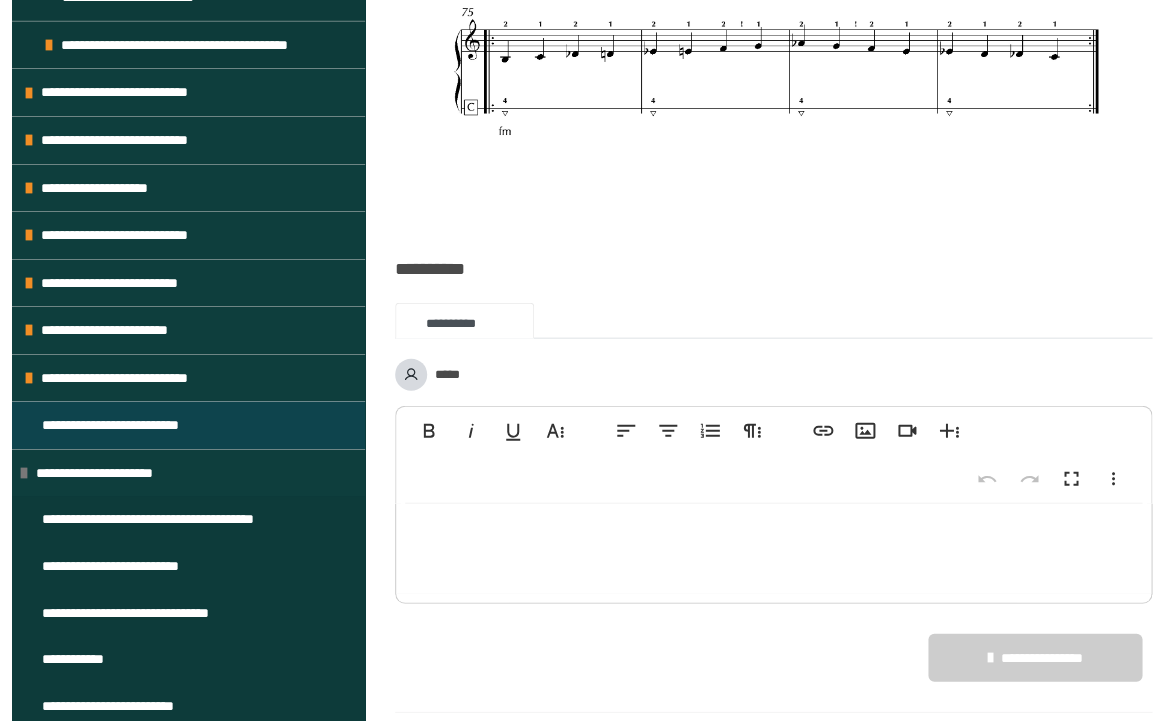 click on "**********" at bounding box center [120, 425] 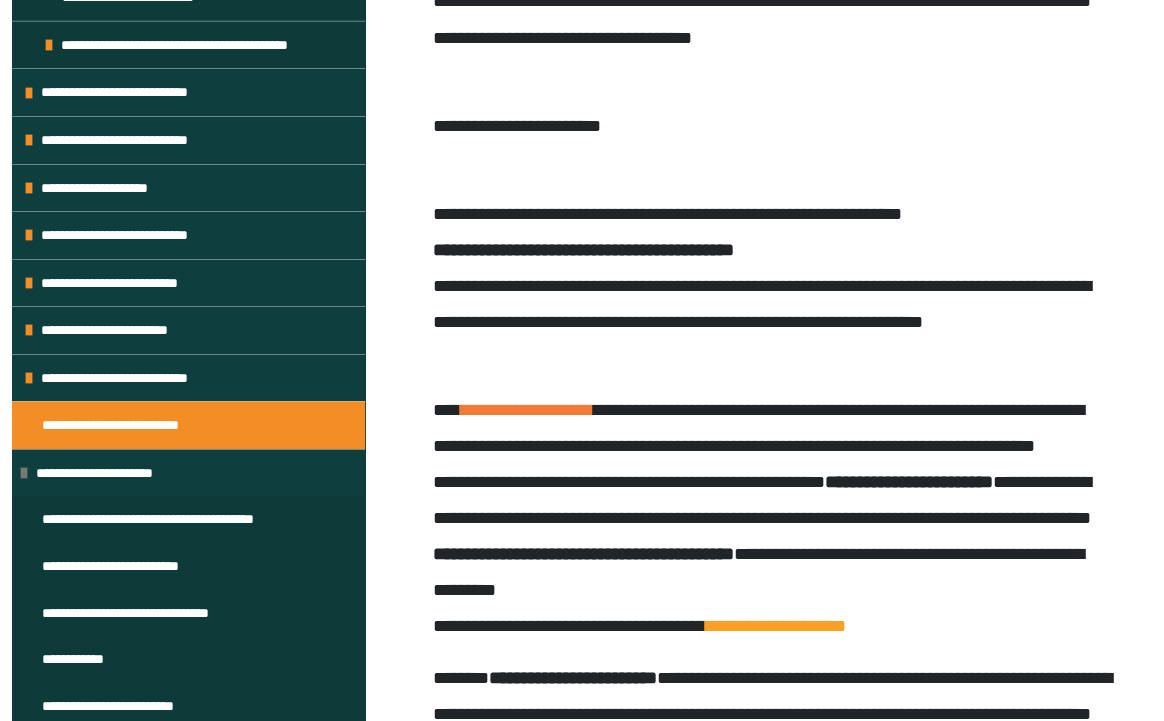 scroll, scrollTop: 1010, scrollLeft: 0, axis: vertical 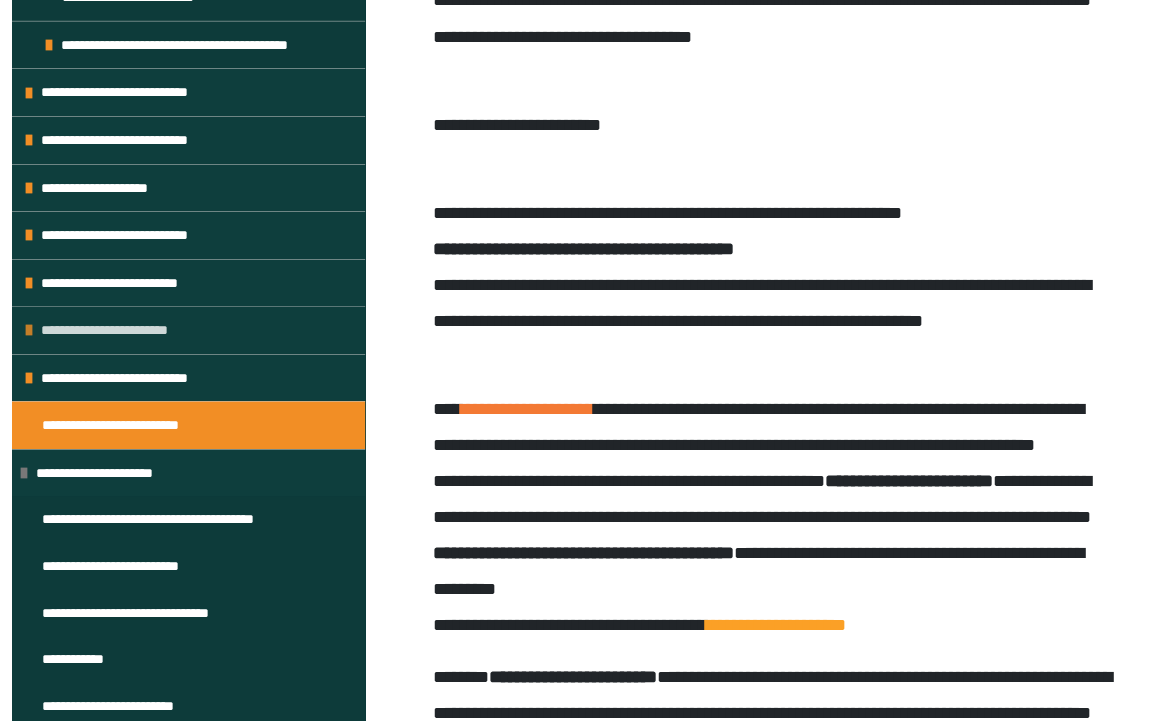 click at bounding box center (29, 330) 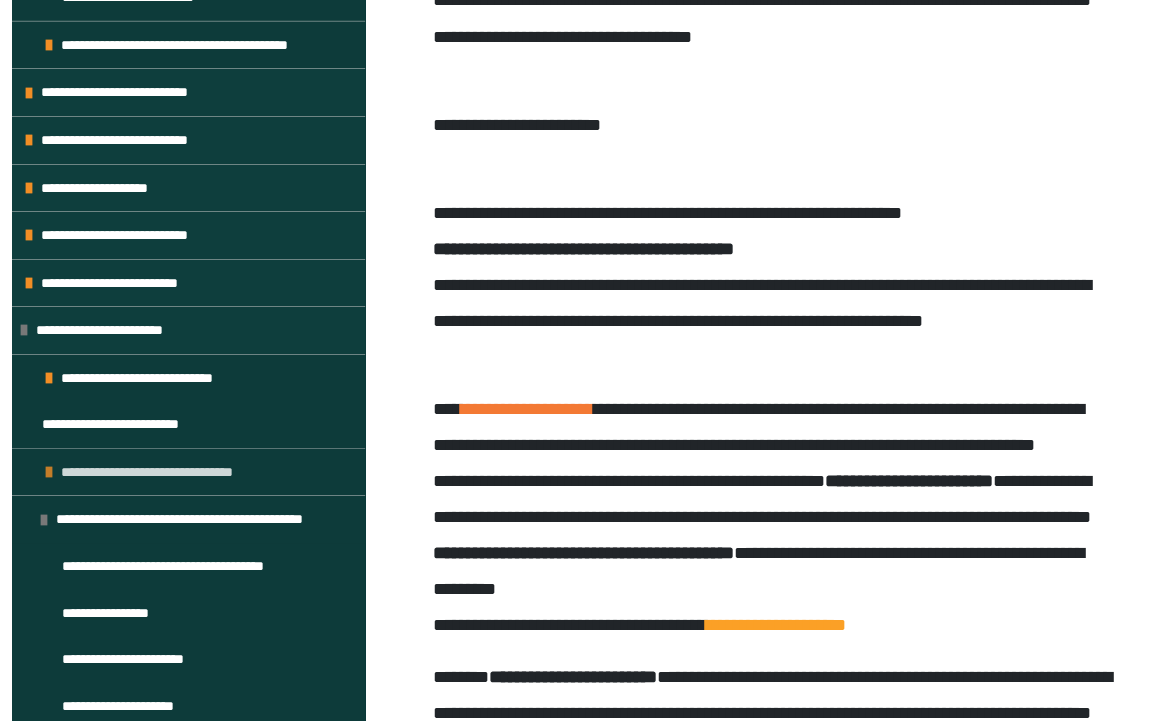 click at bounding box center (49, 472) 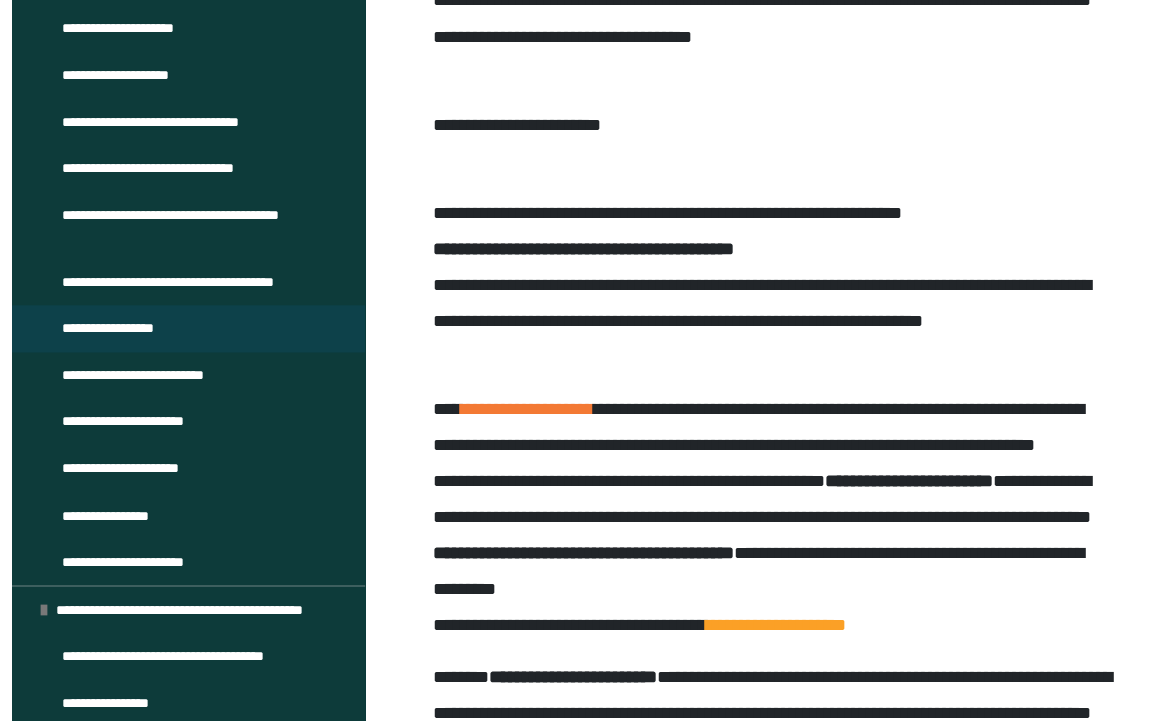 scroll, scrollTop: 2528, scrollLeft: 0, axis: vertical 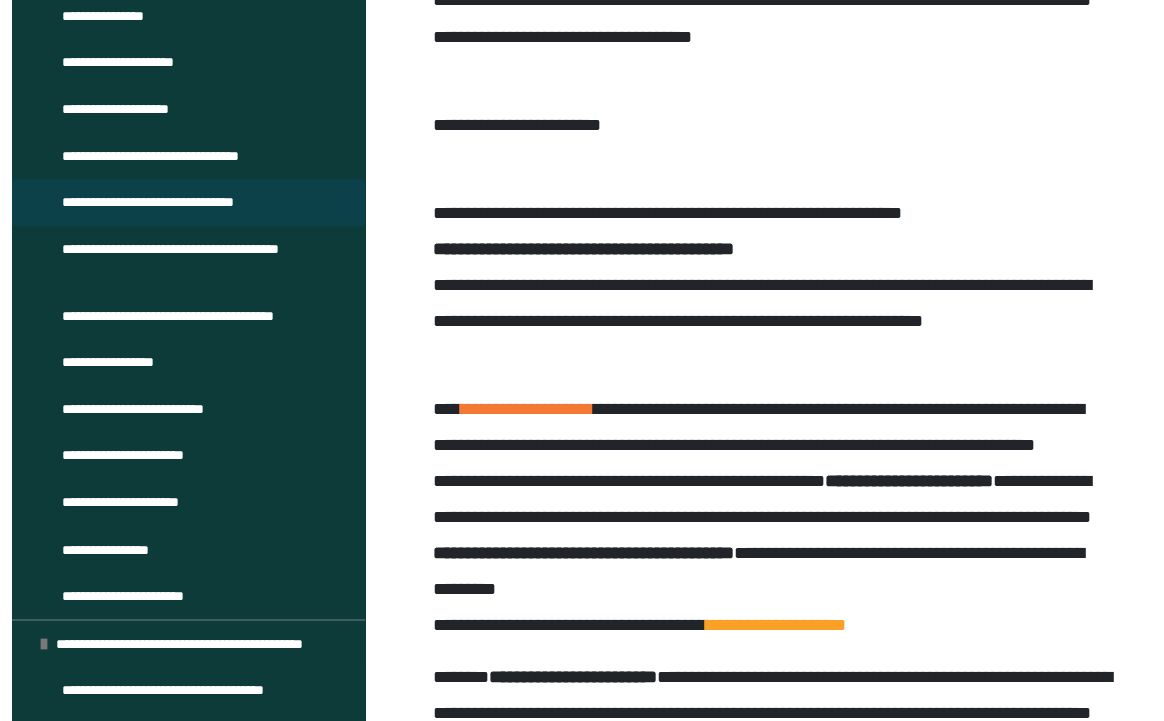 click on "**********" at bounding box center [165, 202] 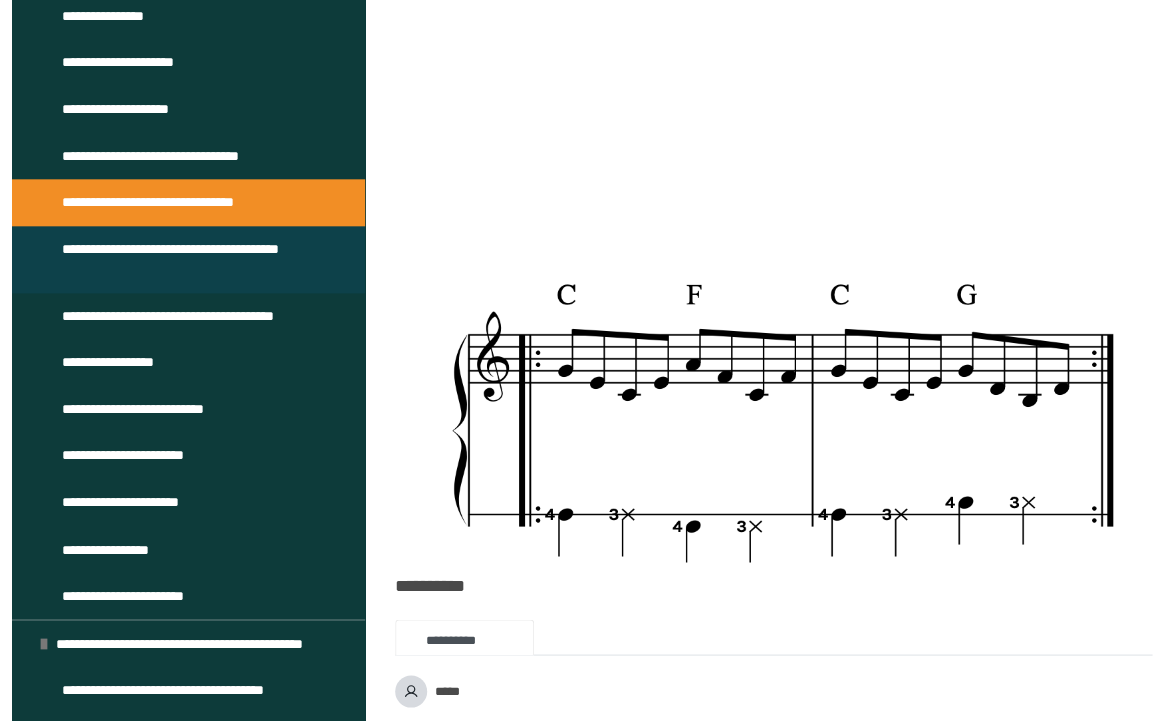 scroll, scrollTop: 524, scrollLeft: 0, axis: vertical 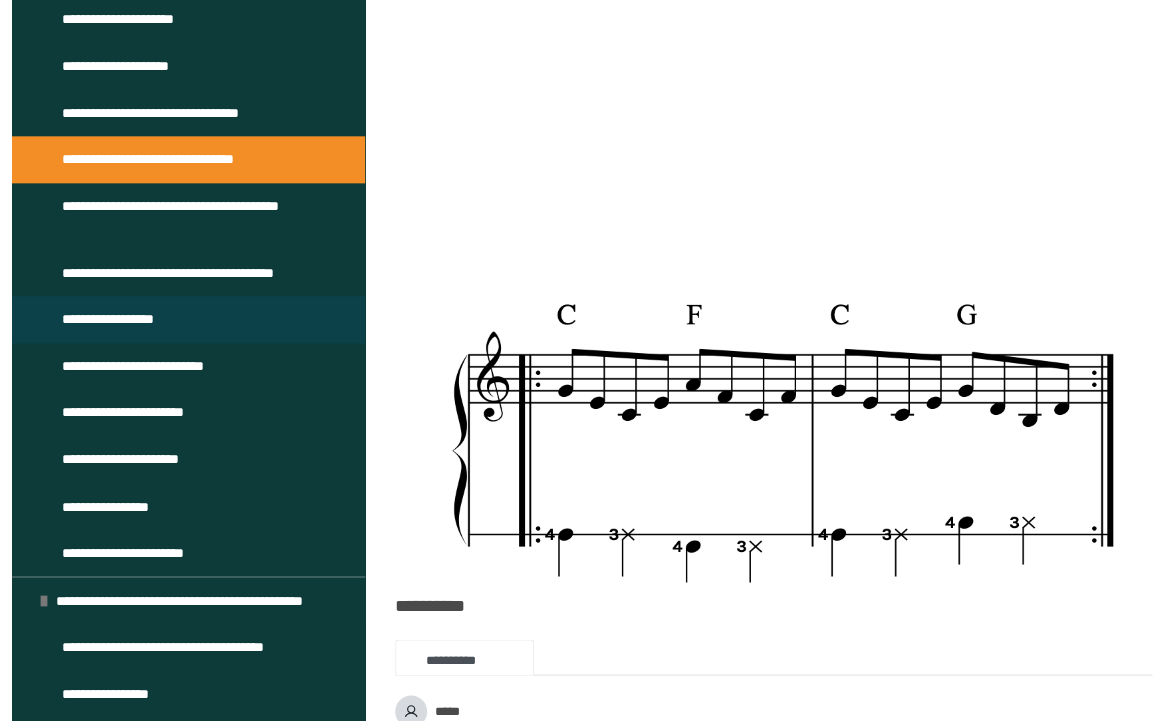 click on "**********" at bounding box center (188, 319) 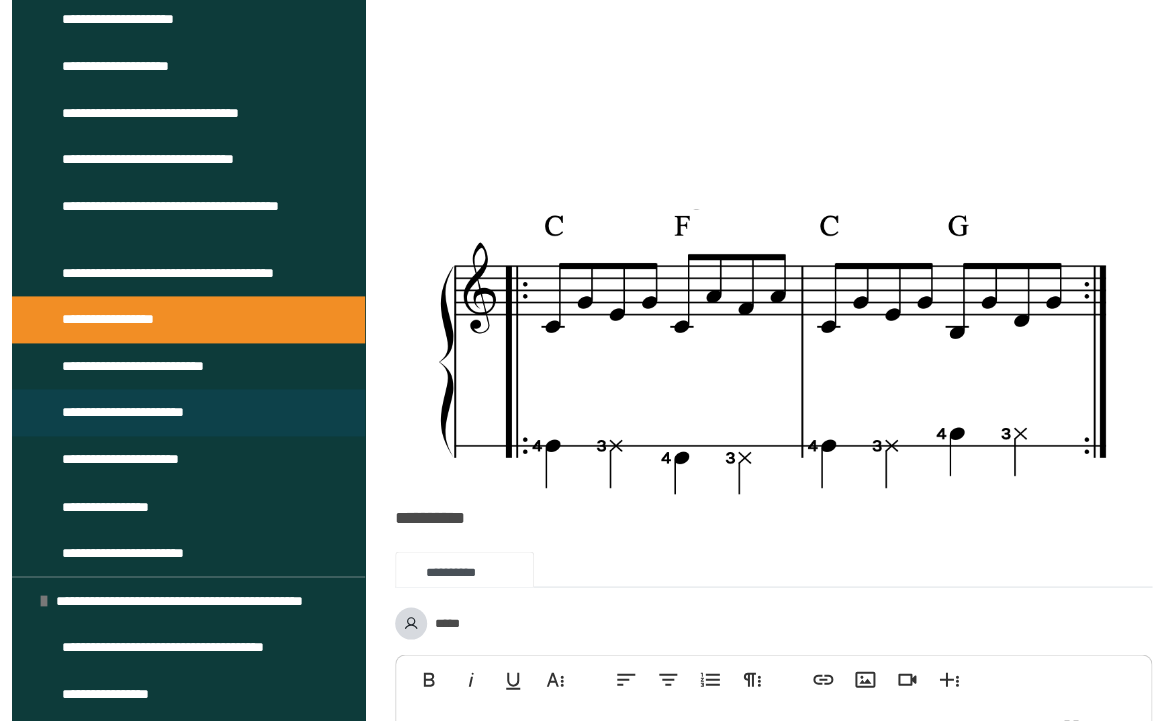 scroll, scrollTop: 618, scrollLeft: 0, axis: vertical 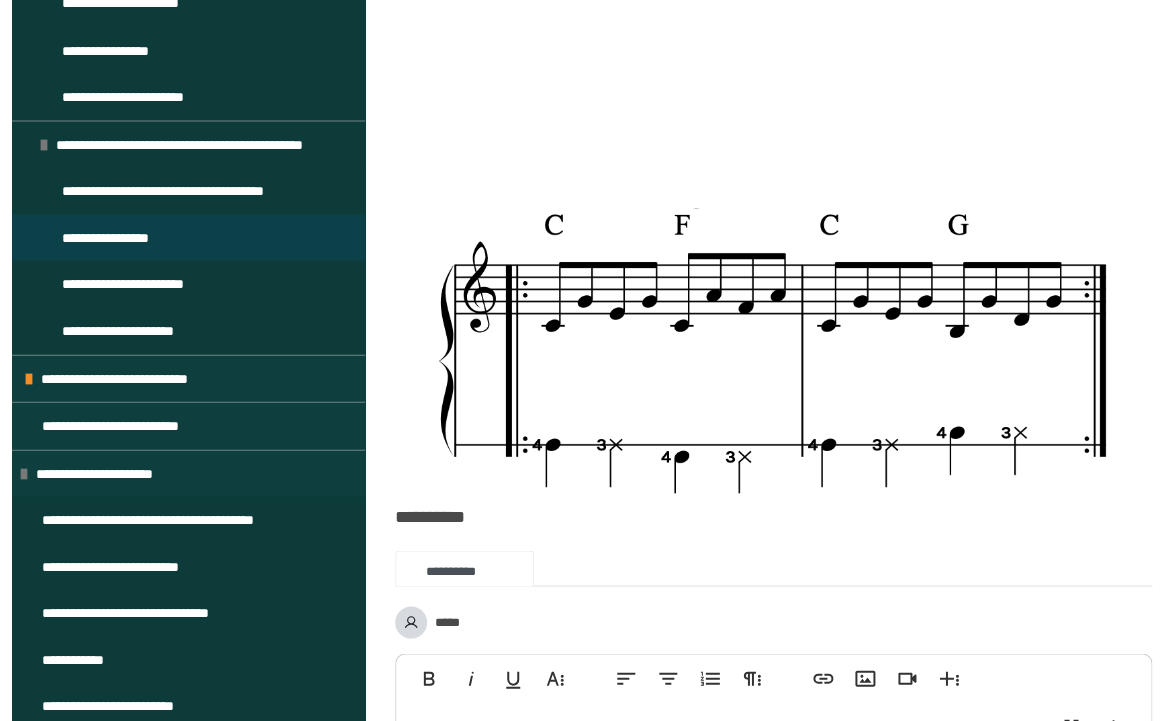 click on "**********" at bounding box center (114, 237) 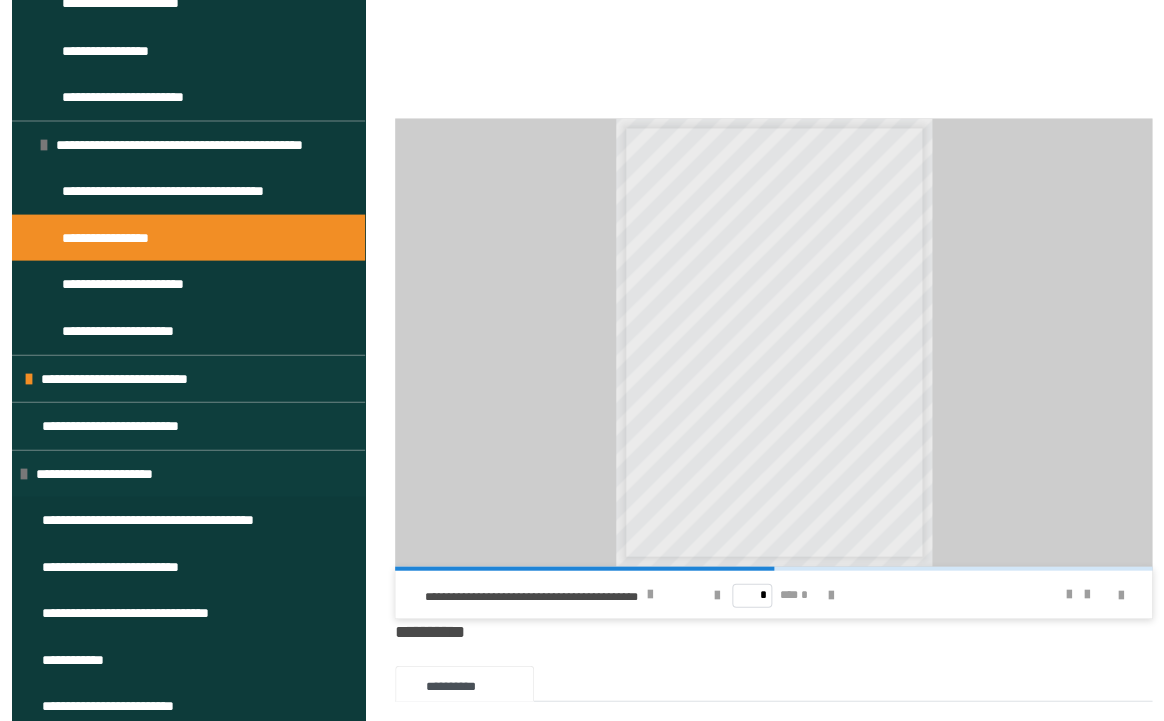 scroll, scrollTop: 832, scrollLeft: 0, axis: vertical 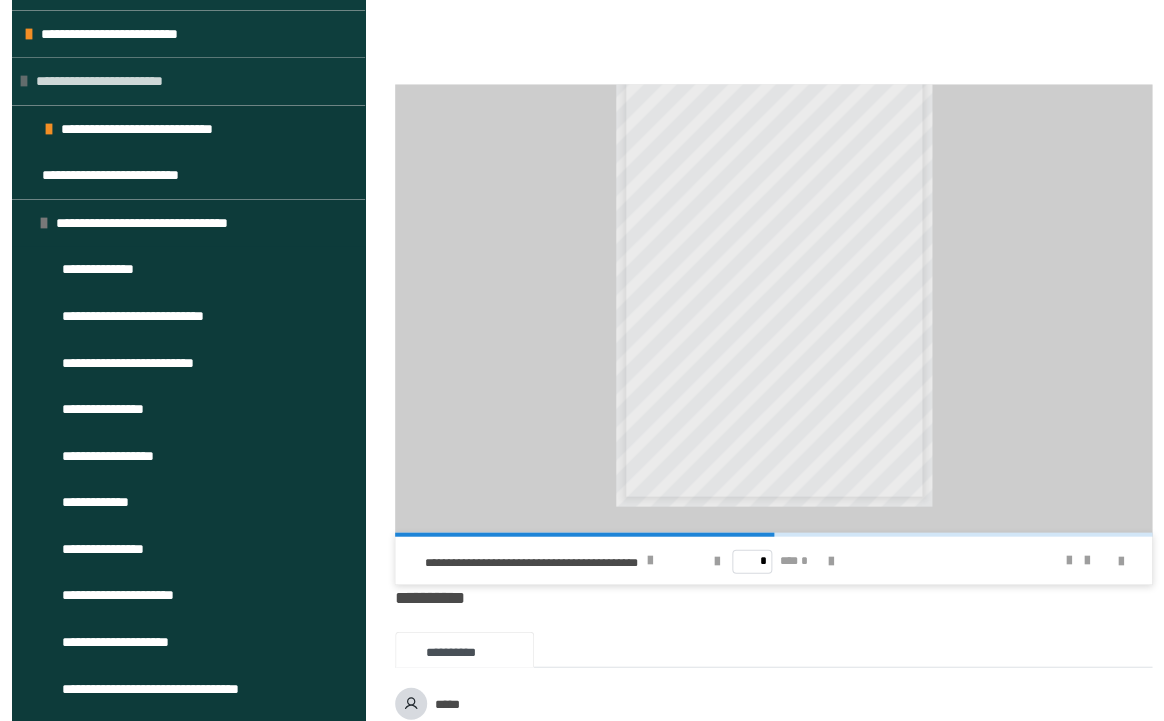 click at bounding box center [24, 81] 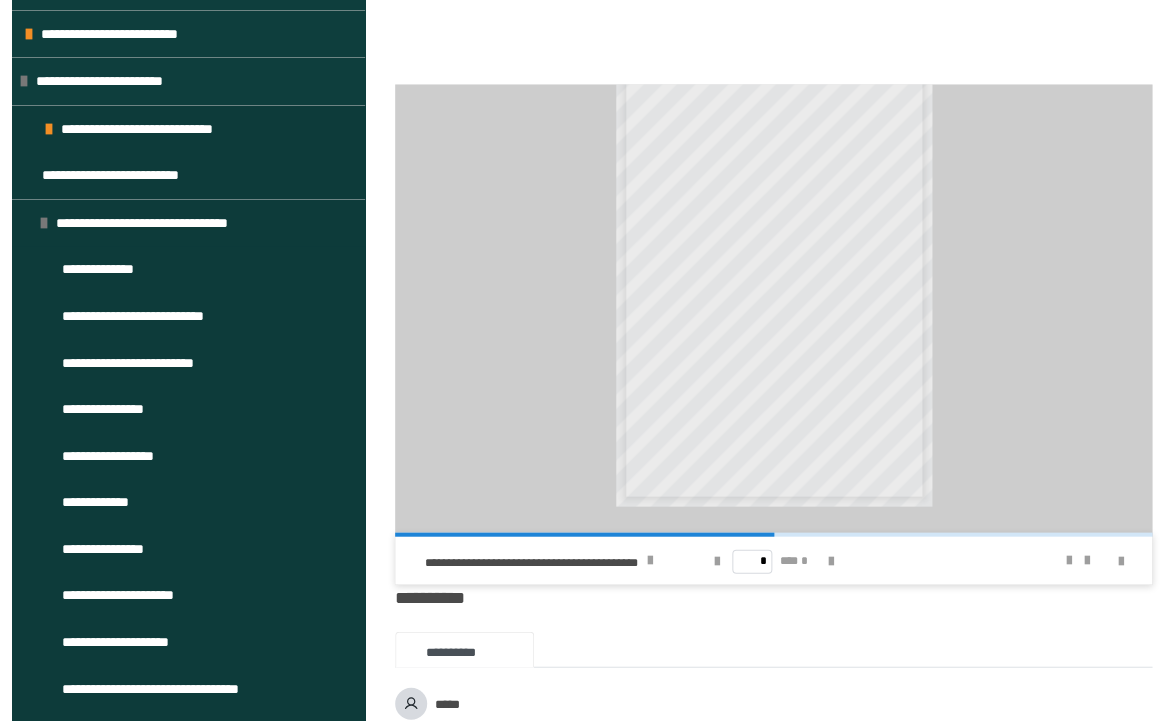 scroll, scrollTop: 1746, scrollLeft: 0, axis: vertical 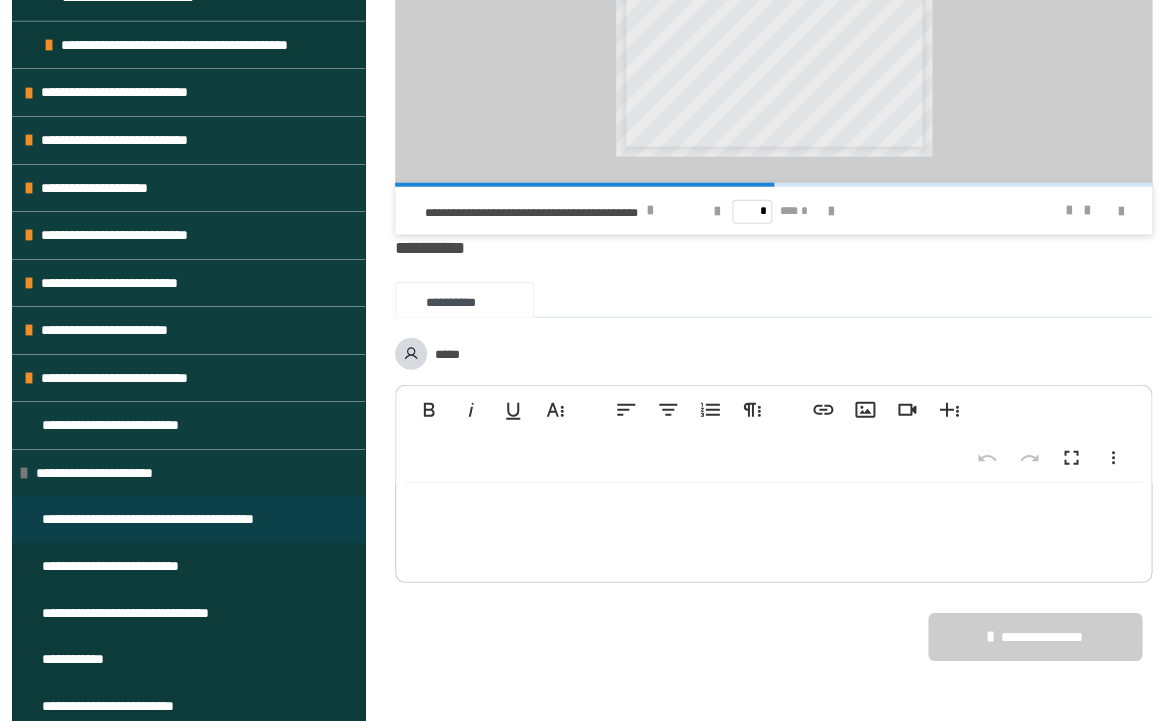 click on "**********" at bounding box center (164, 519) 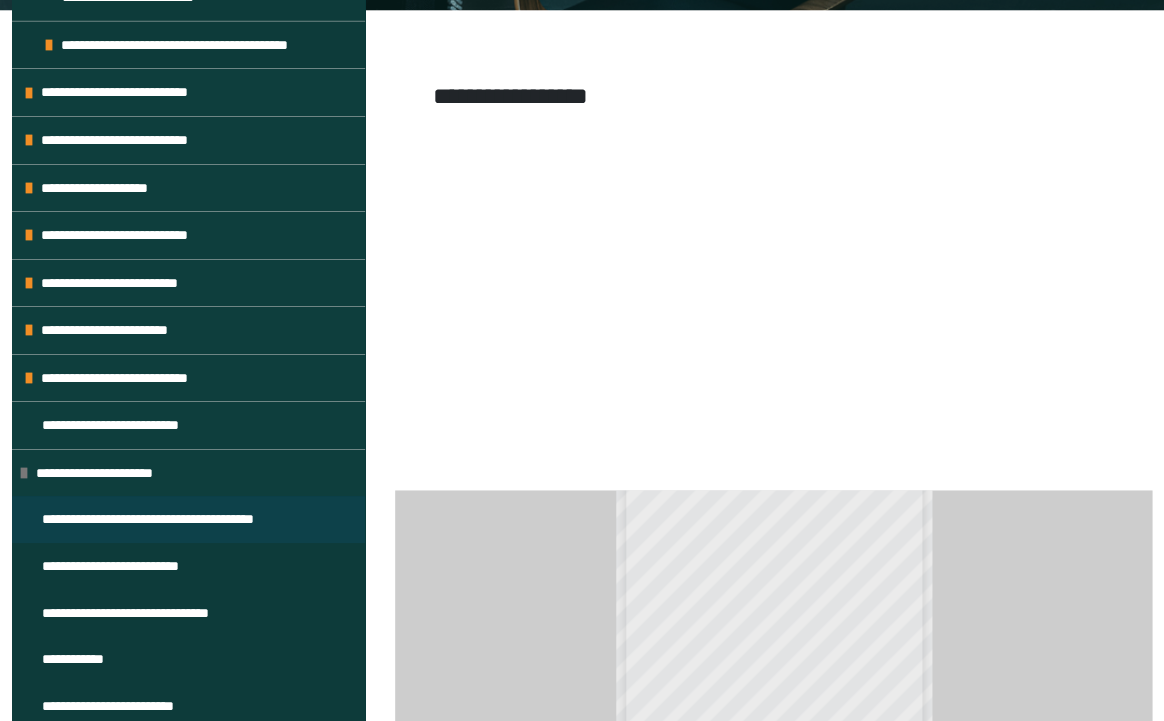 scroll, scrollTop: 1746, scrollLeft: 0, axis: vertical 